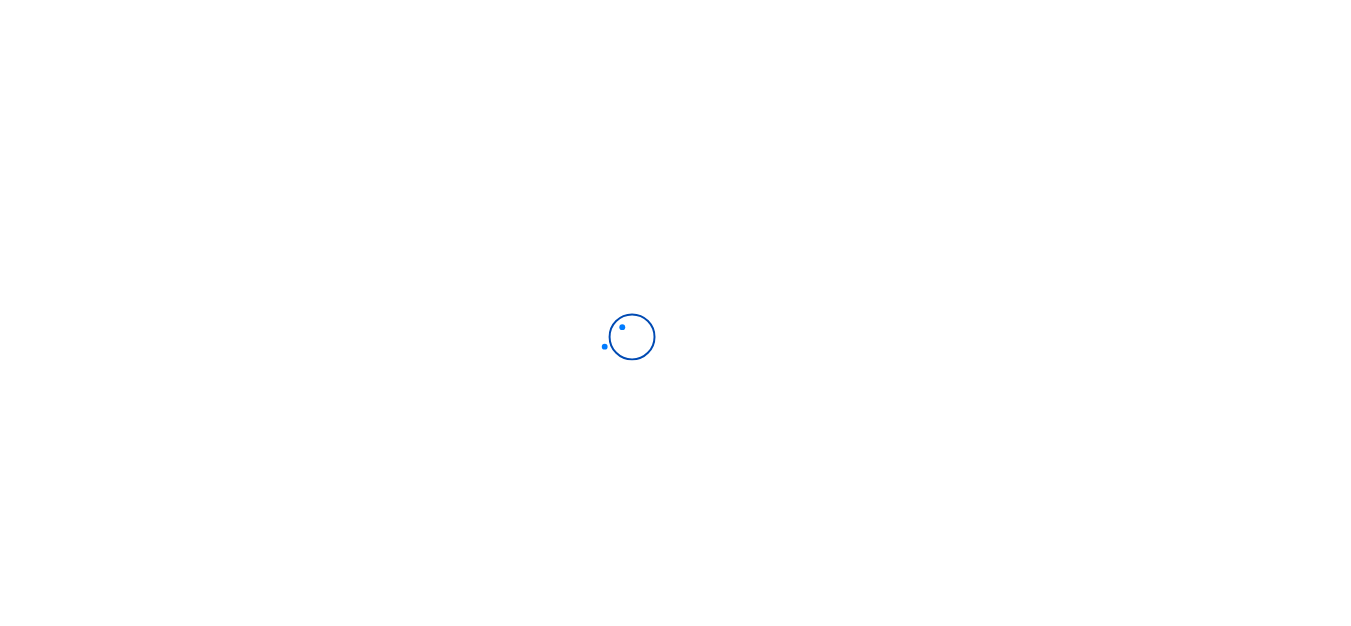 scroll, scrollTop: 0, scrollLeft: 0, axis: both 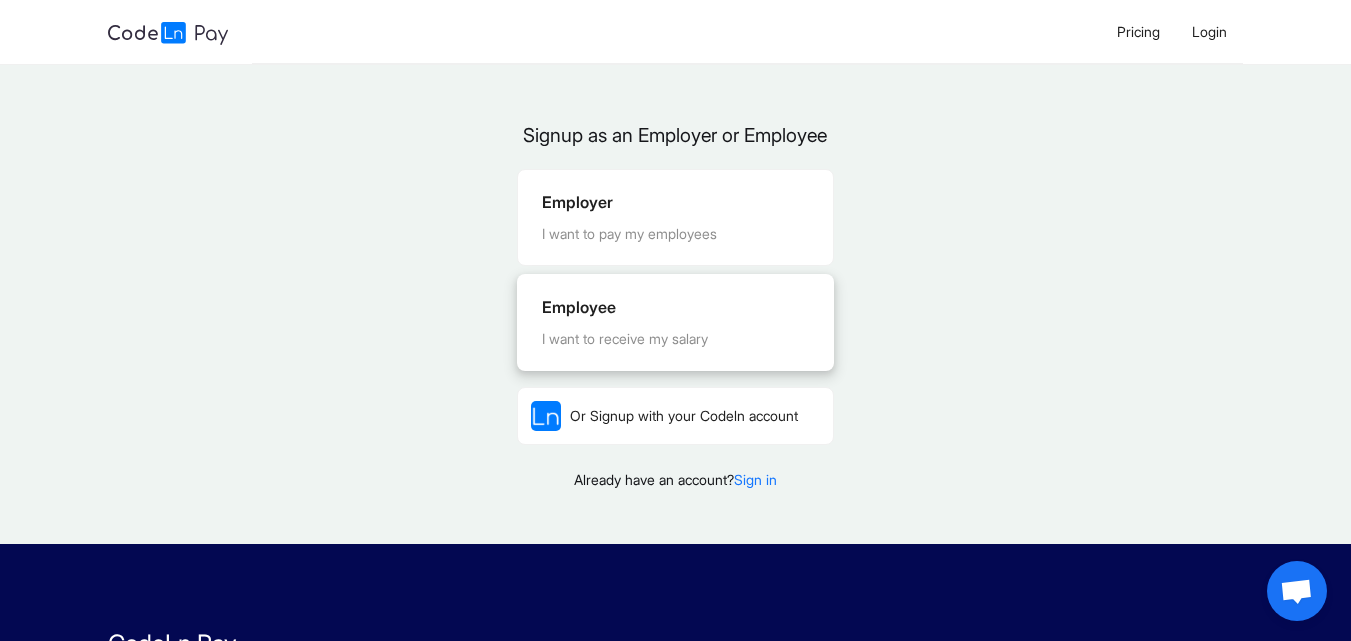 click on "I want to receive my salary" at bounding box center [675, 339] 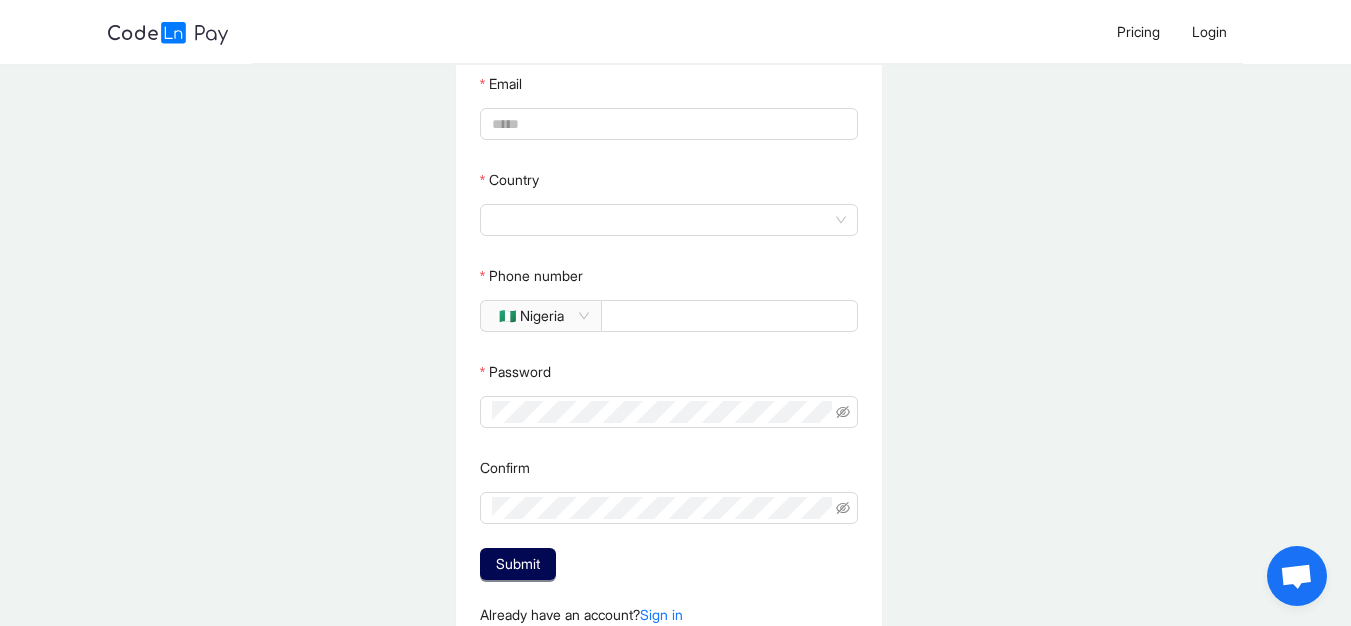 scroll, scrollTop: 256, scrollLeft: 0, axis: vertical 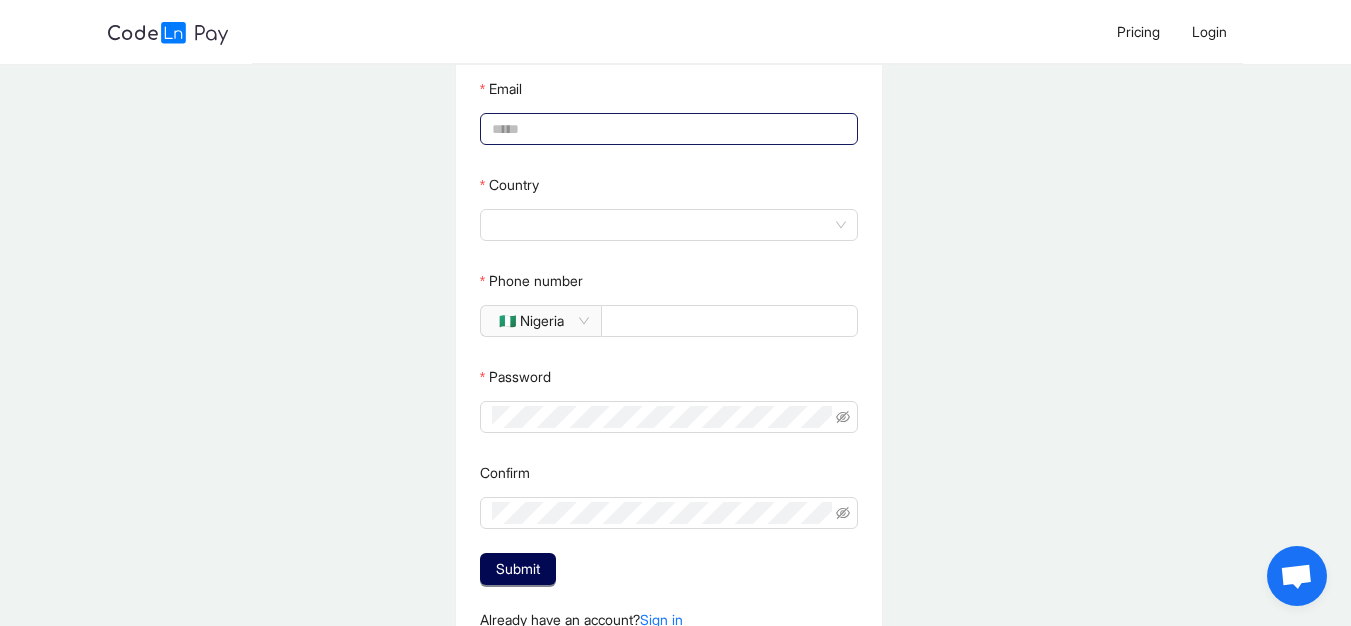 click on "Email" at bounding box center (667, 129) 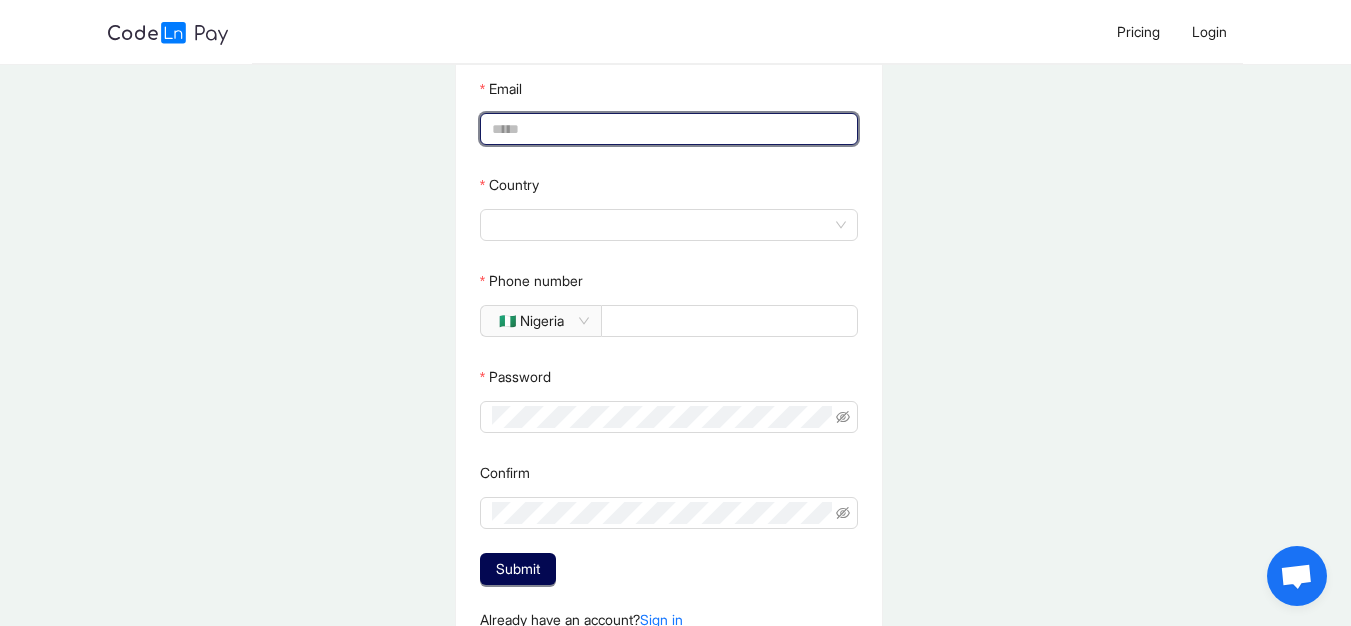 type on "**********" 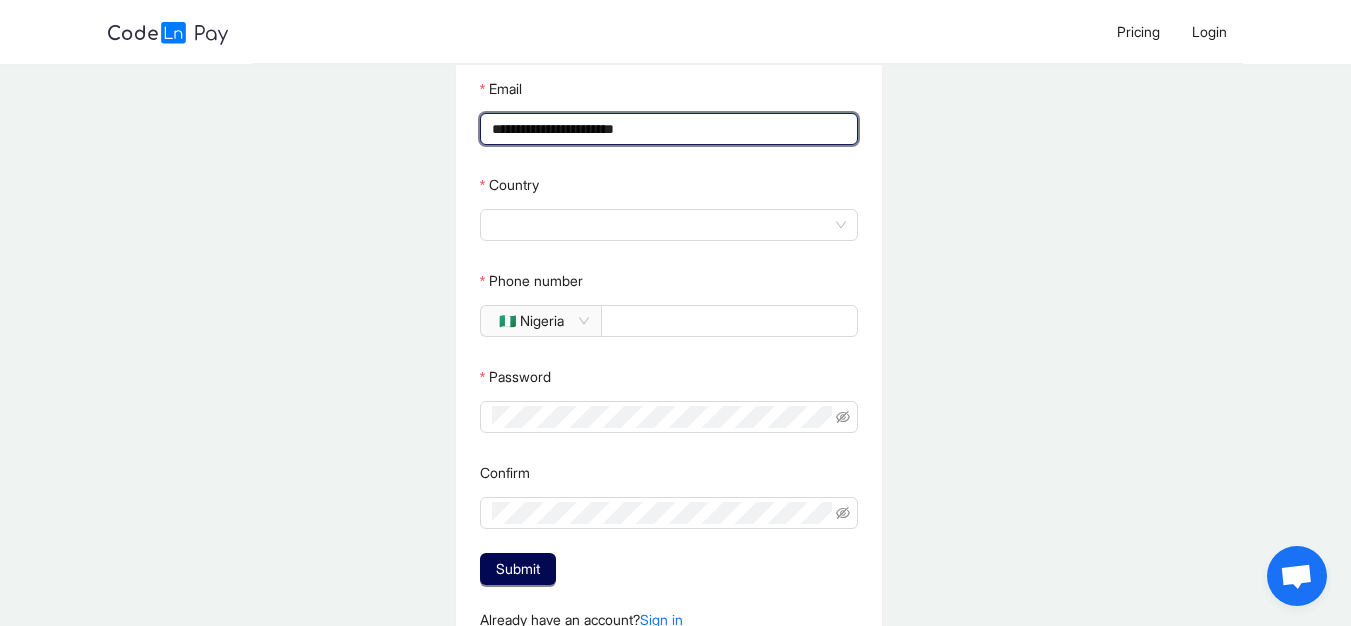 type on "*******" 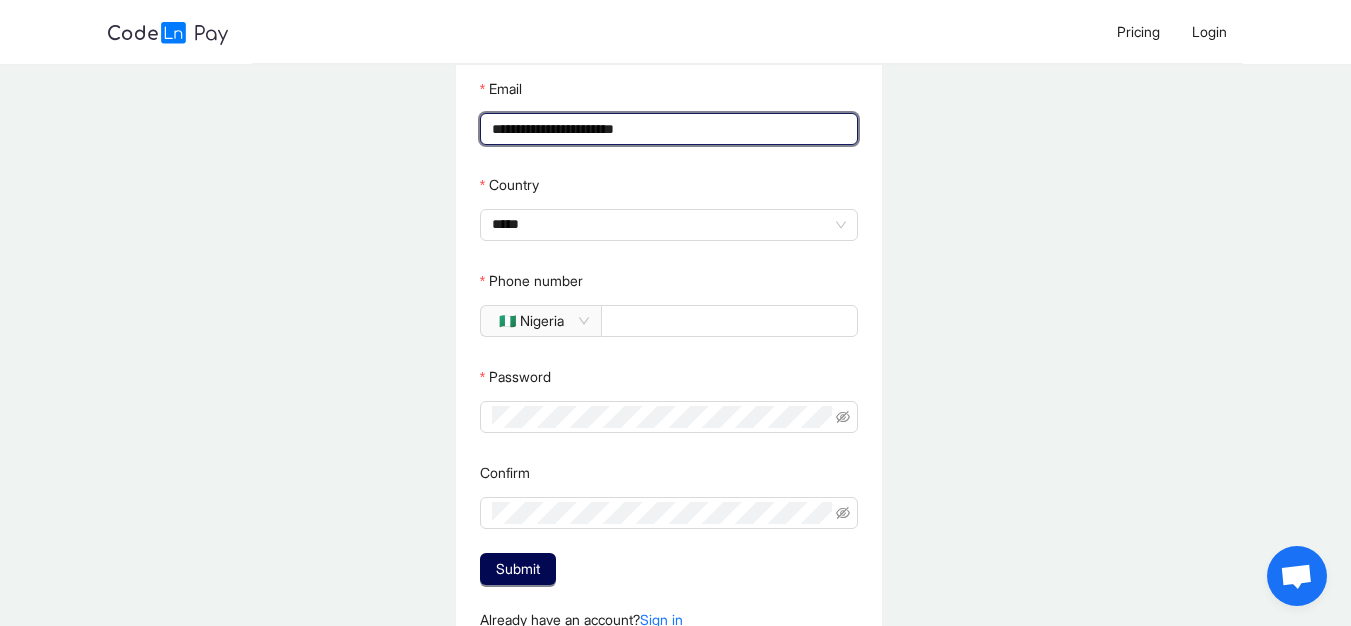 type on "**********" 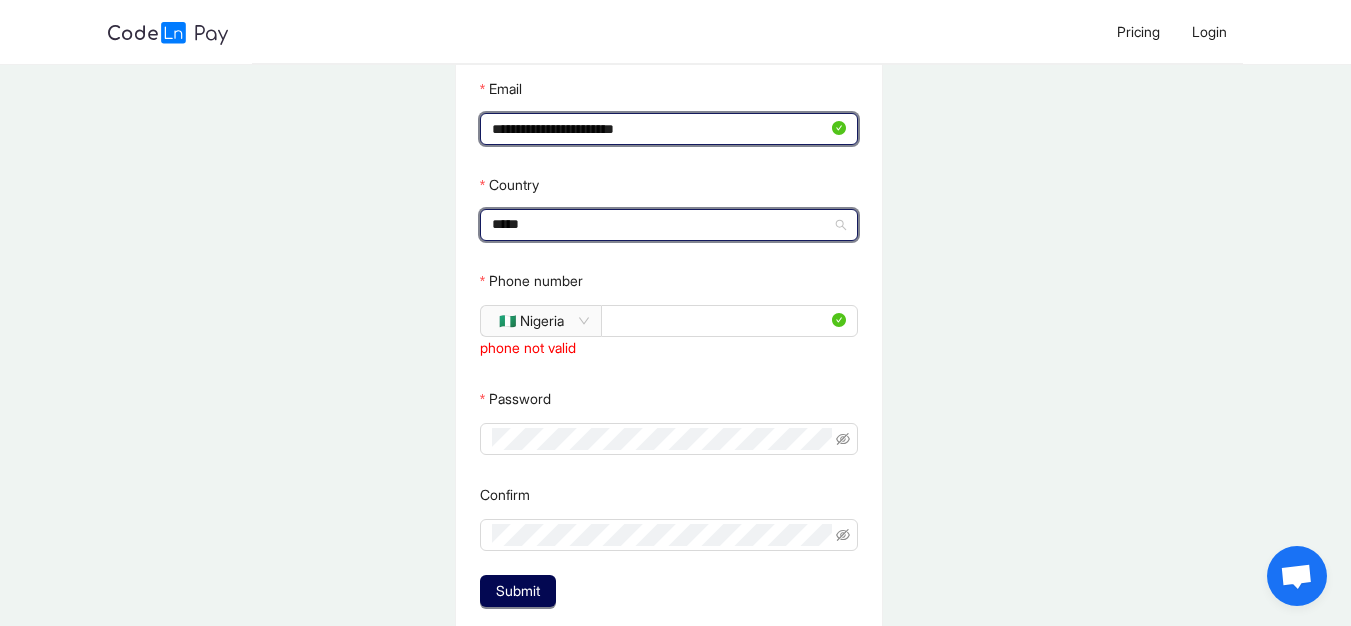 type 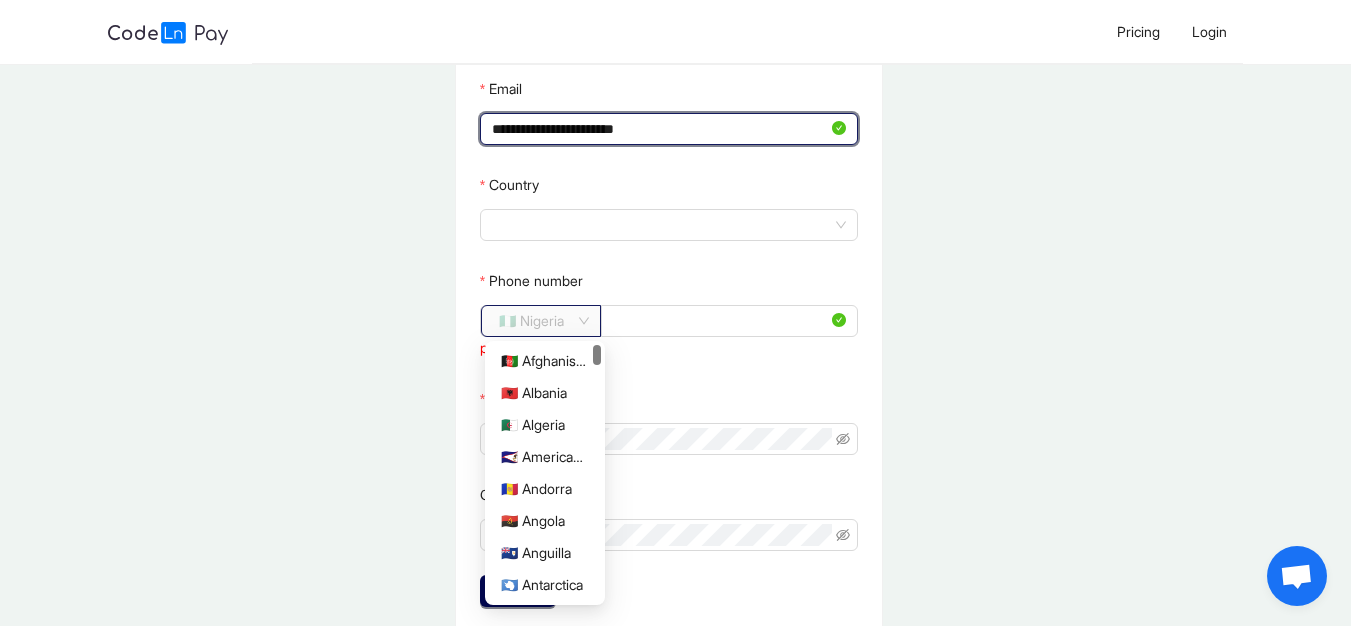 click on "🇳🇬 Nigeria" 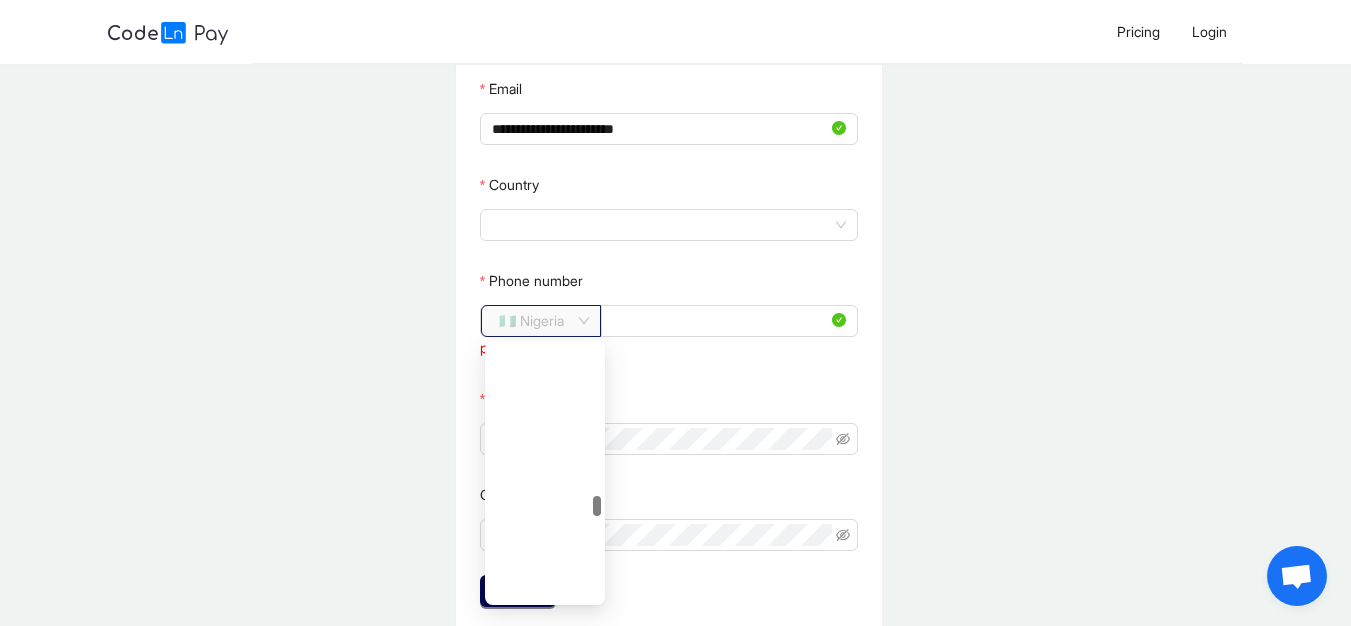 scroll, scrollTop: 3528, scrollLeft: 0, axis: vertical 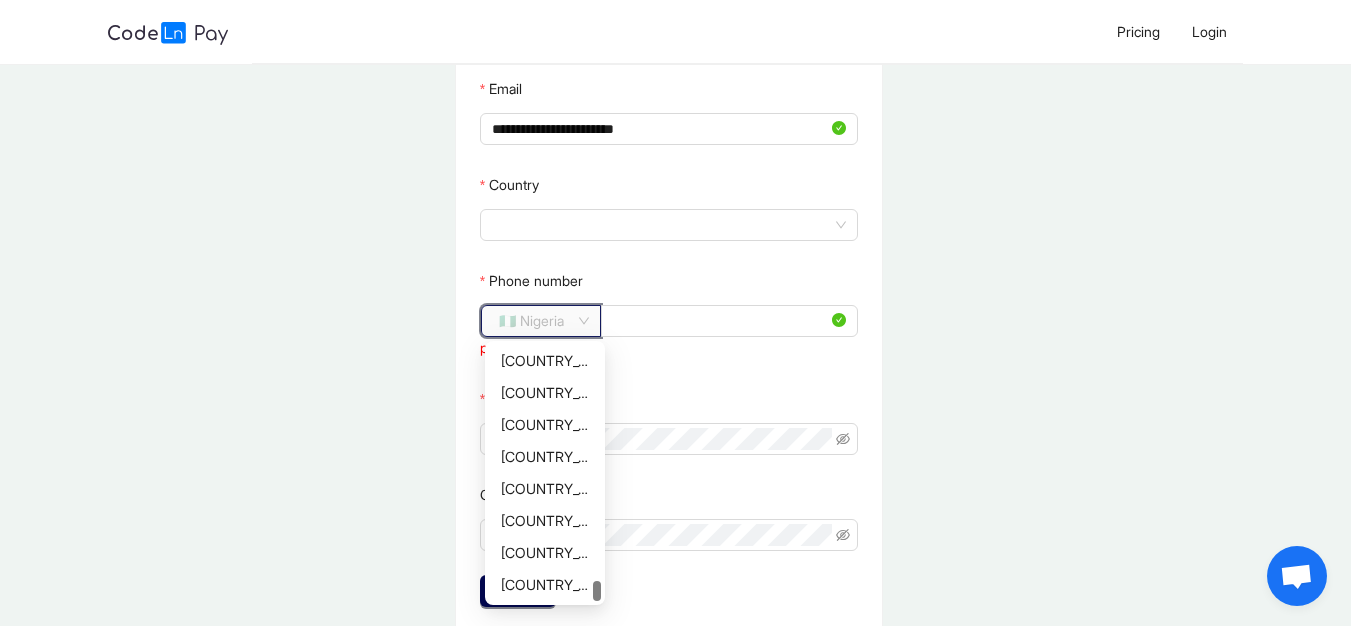 drag, startPoint x: 596, startPoint y: 510, endPoint x: 587, endPoint y: 606, distance: 96.42095 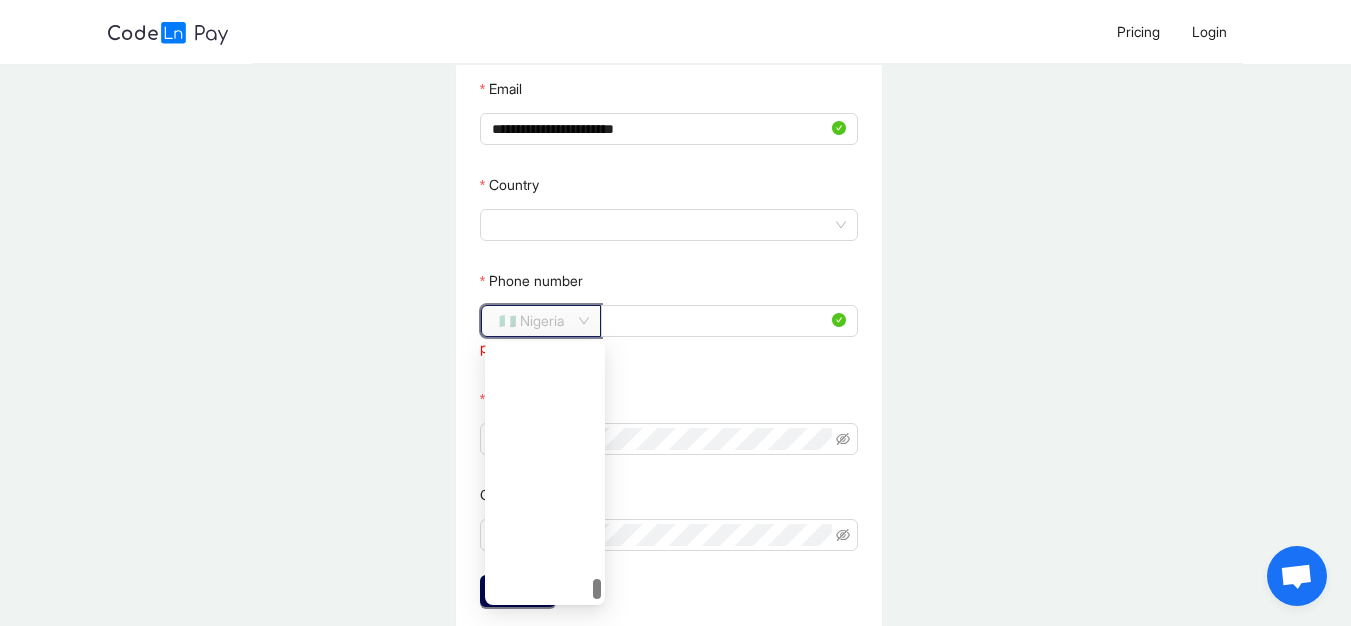 scroll, scrollTop: 6008, scrollLeft: 0, axis: vertical 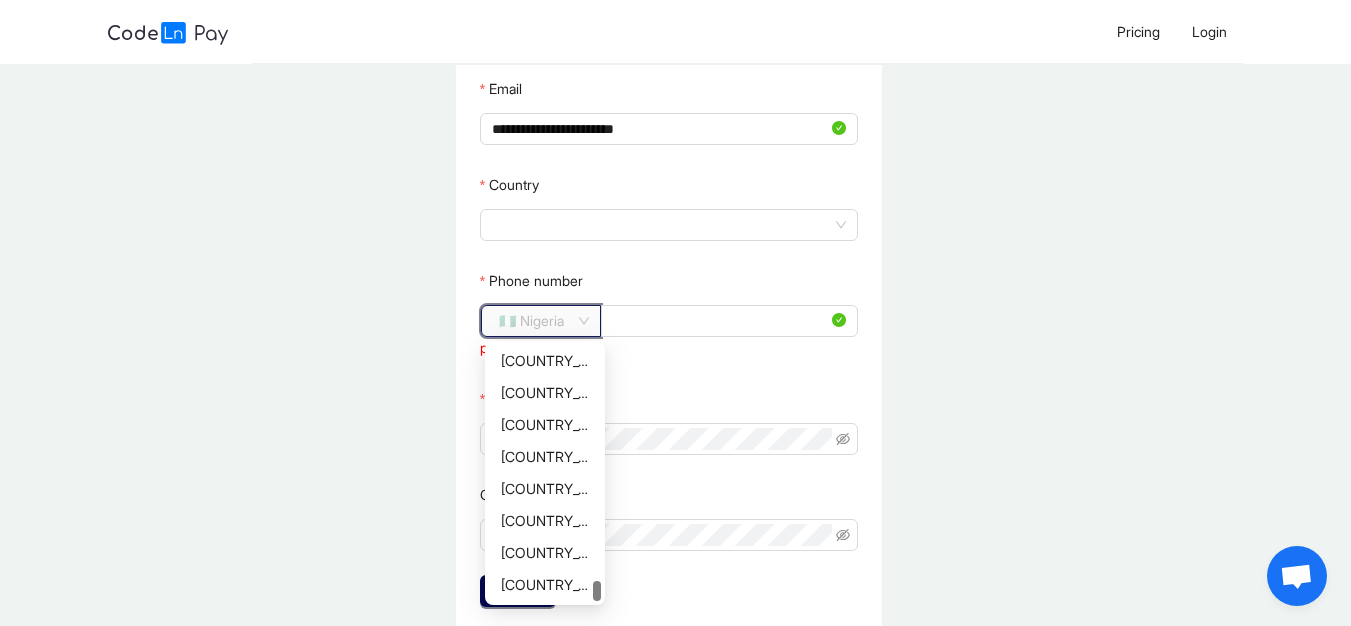 drag, startPoint x: 597, startPoint y: 594, endPoint x: 586, endPoint y: 675, distance: 81.7435 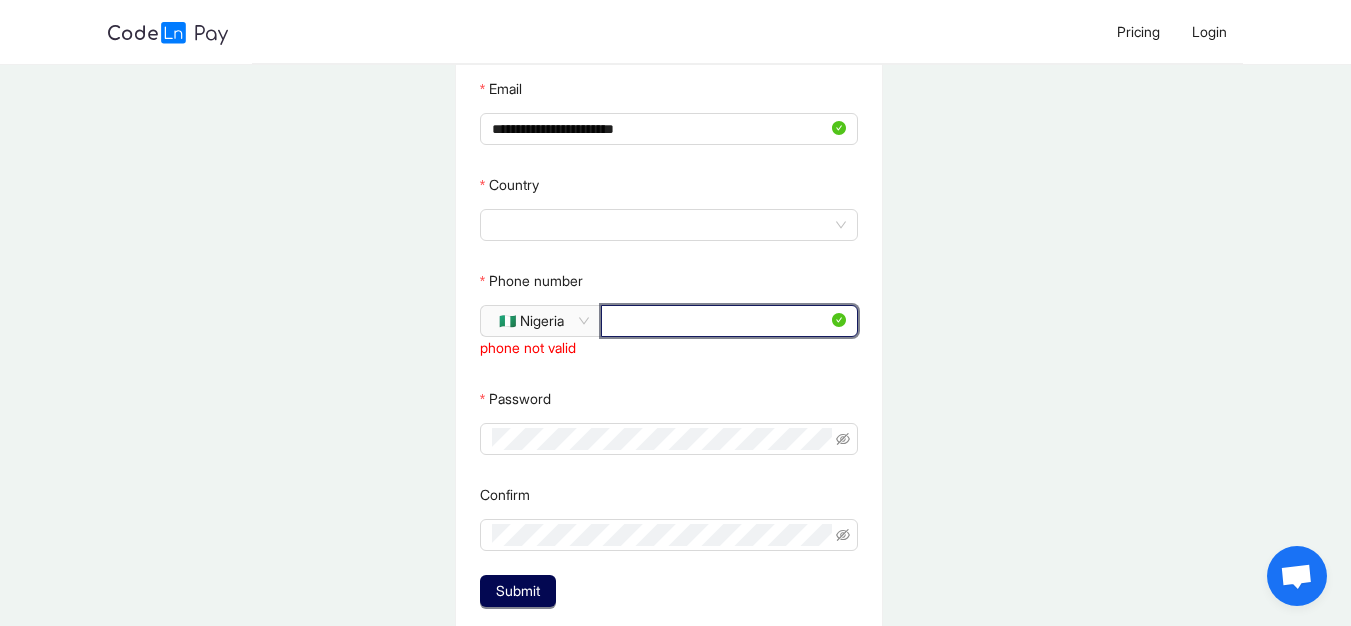 click on "**********" at bounding box center (720, 321) 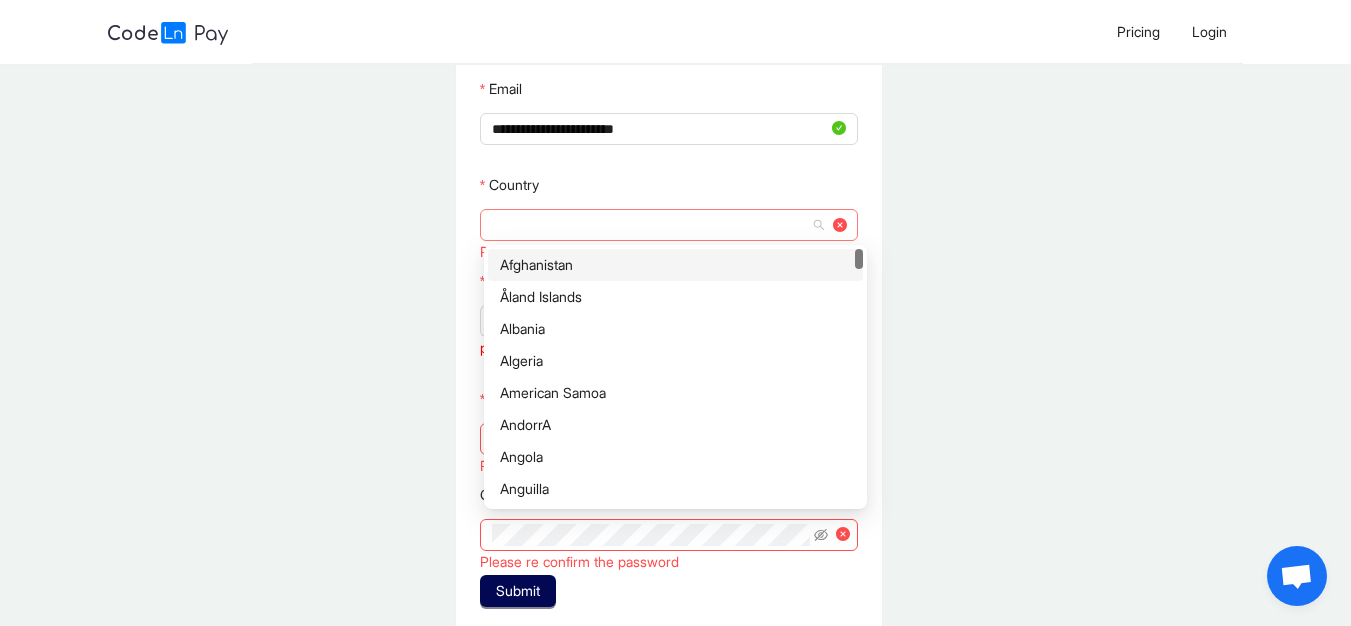 click 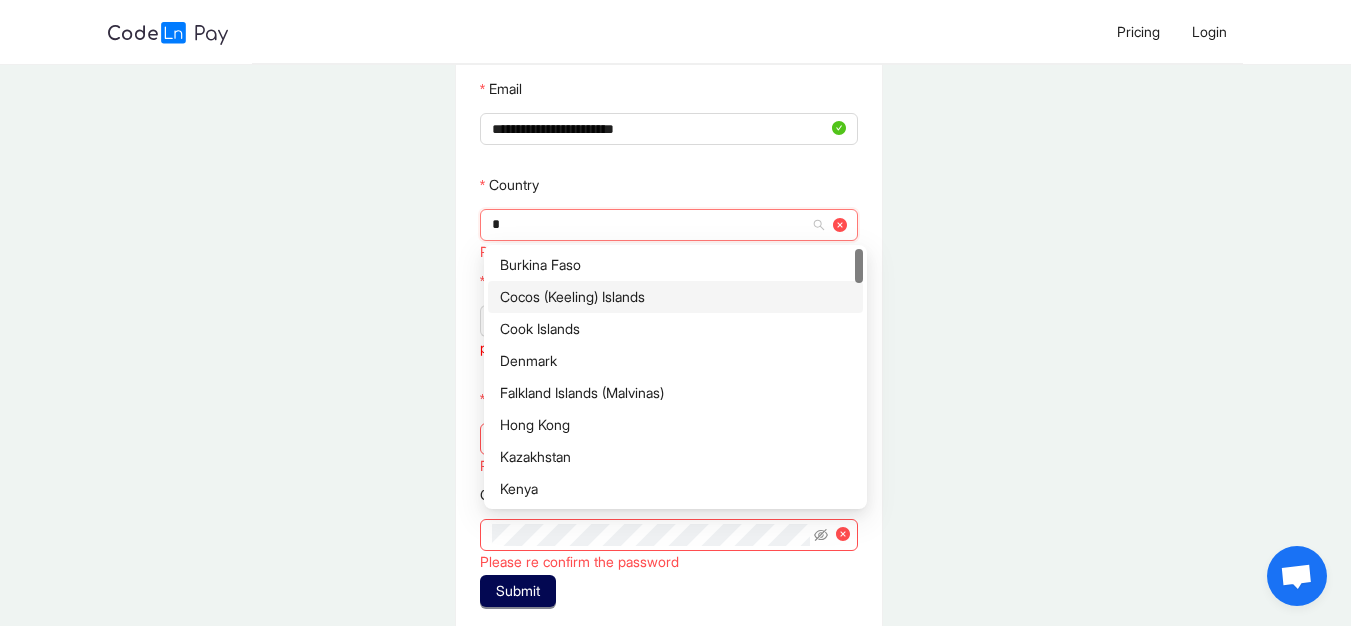type on "*****" 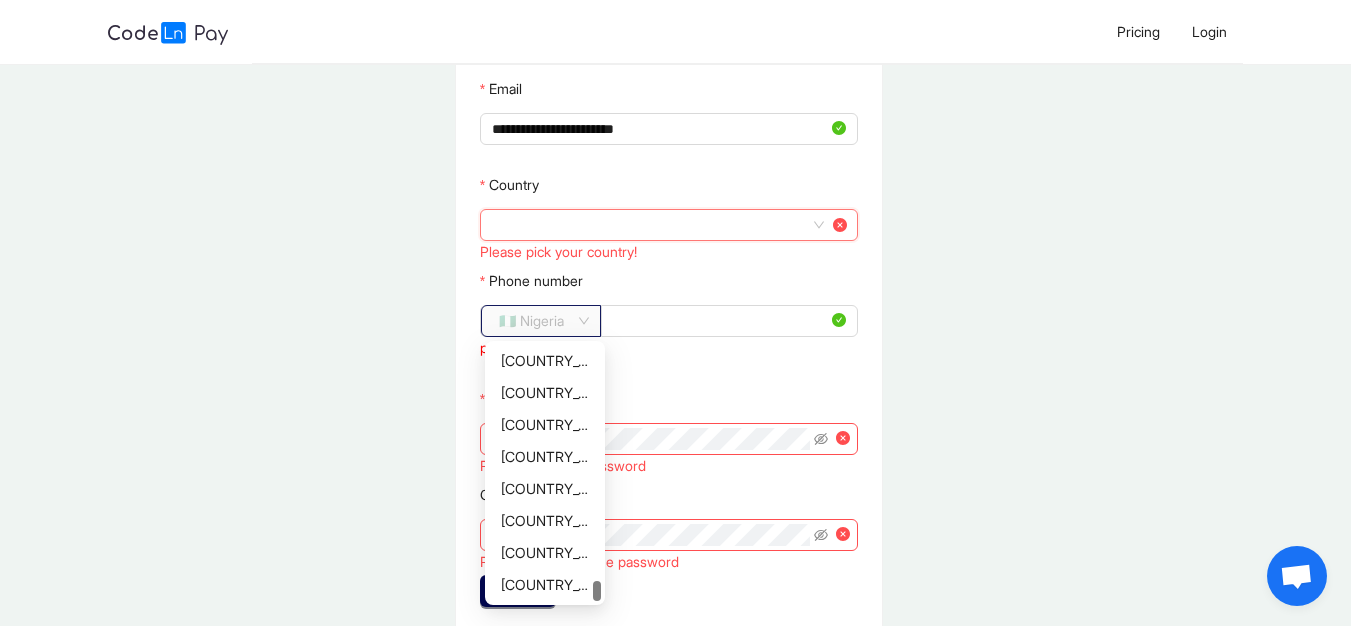 click on "🇳🇬 Nigeria" 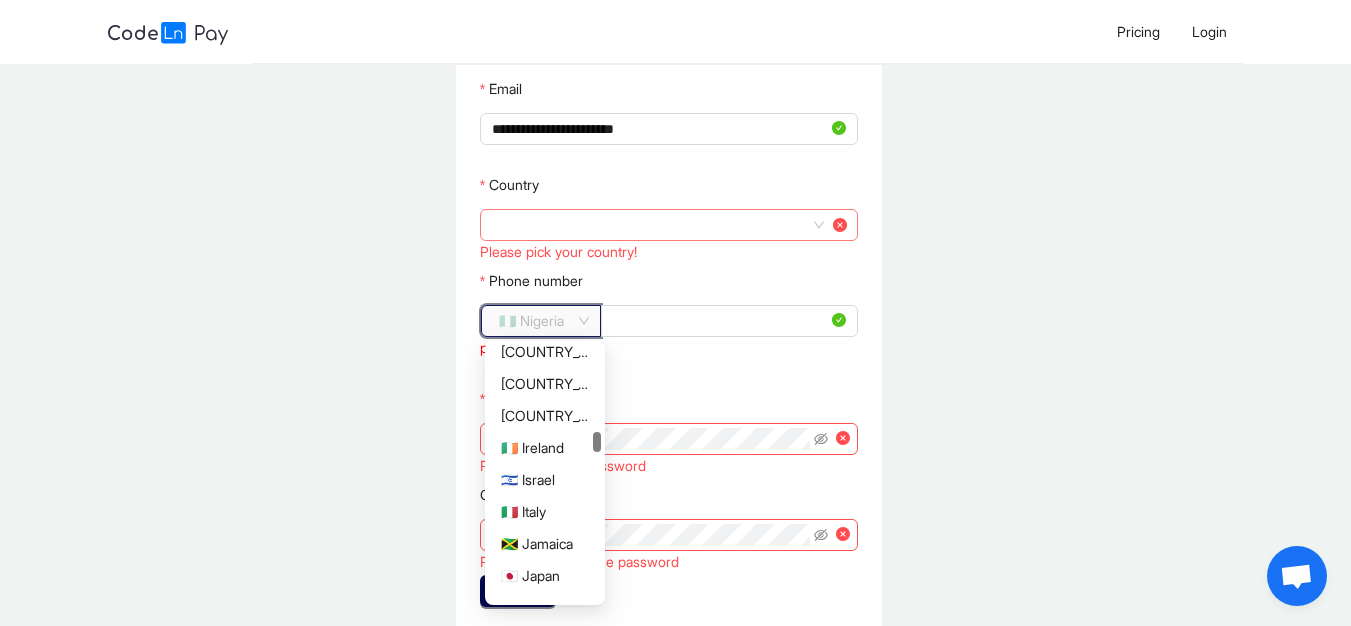 scroll, scrollTop: 2478, scrollLeft: 0, axis: vertical 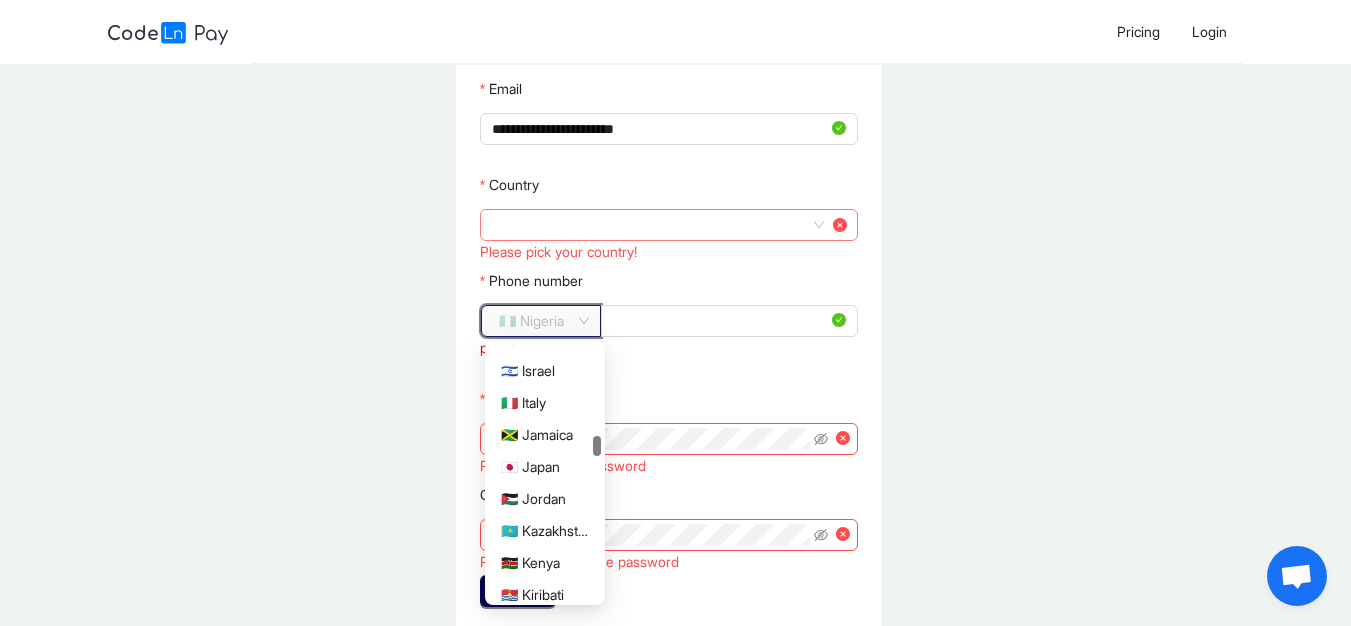 drag, startPoint x: 596, startPoint y: 511, endPoint x: 601, endPoint y: 454, distance: 57.21888 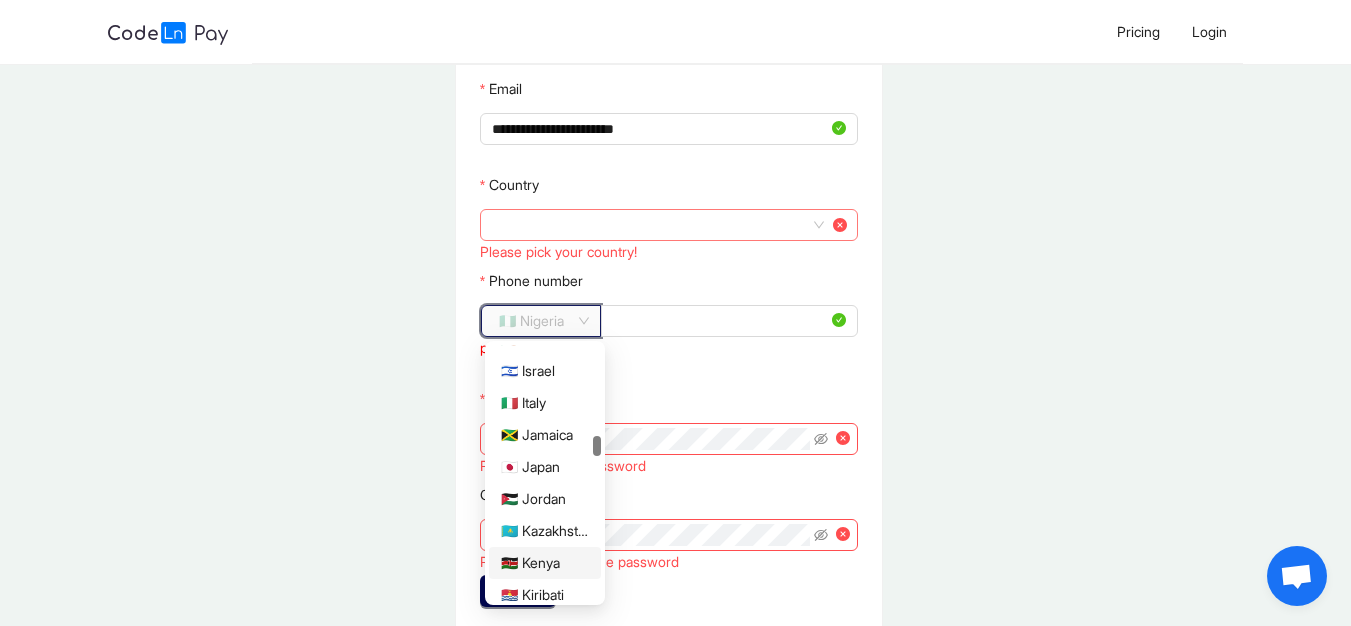 click on "🇰🇪 Kenya" at bounding box center (545, 563) 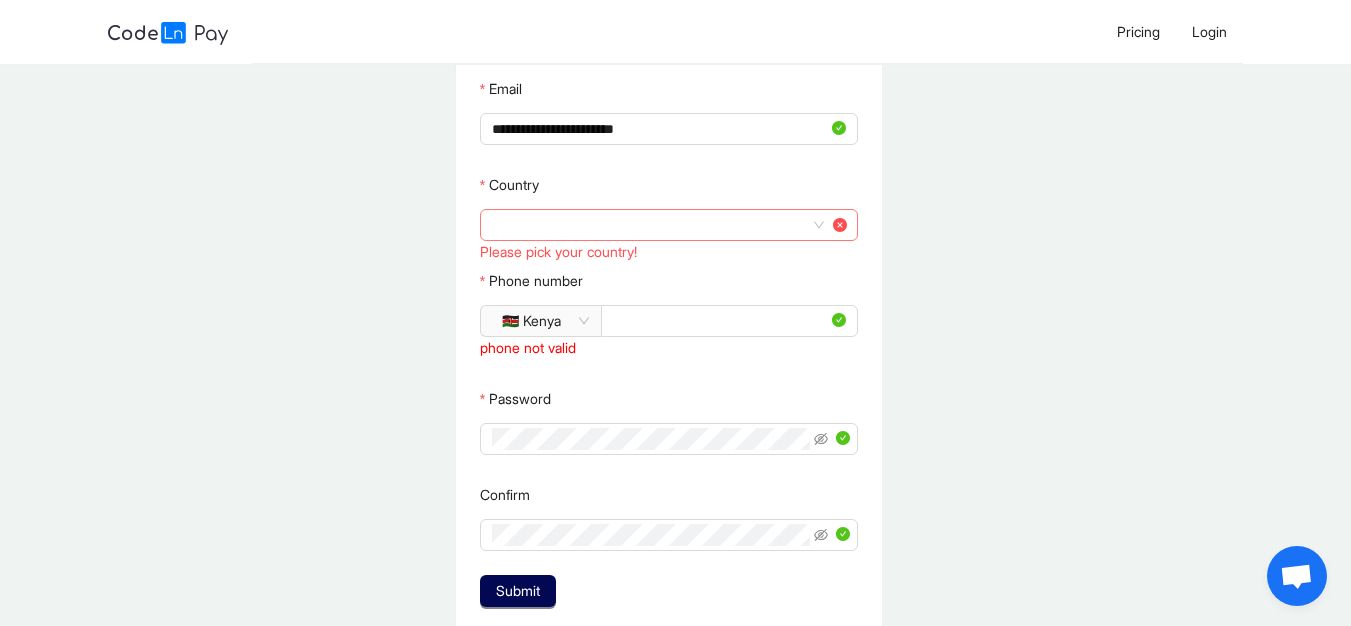 click 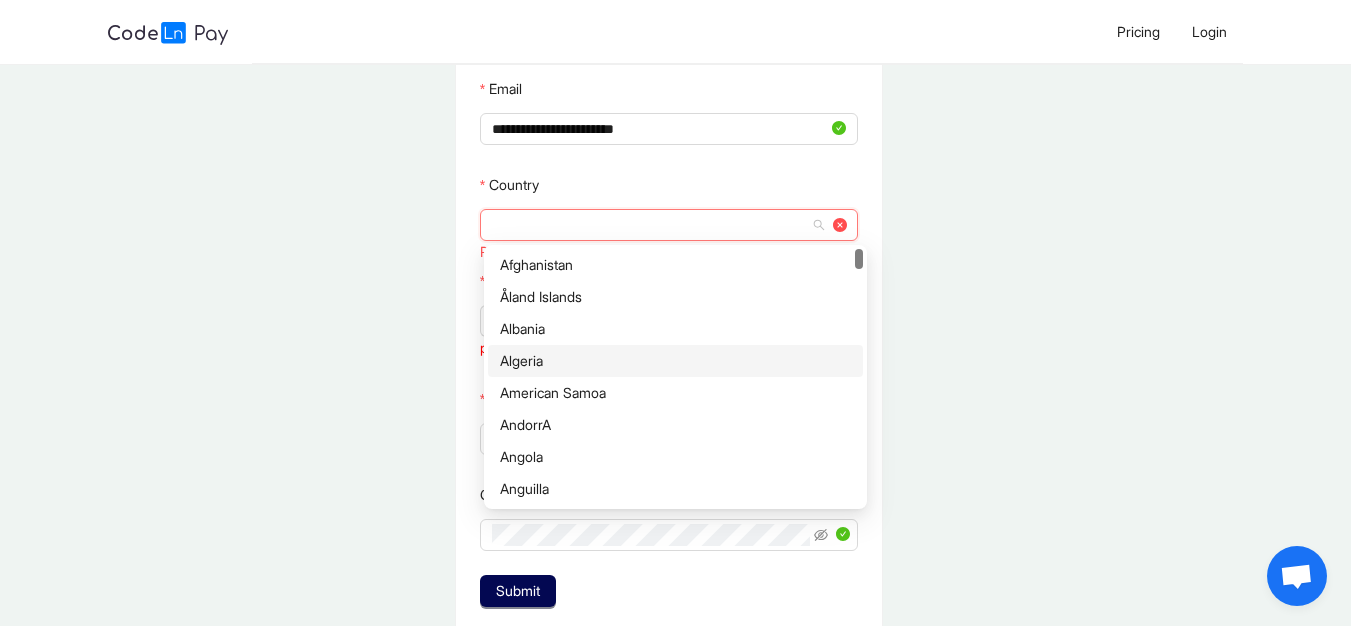 type on "*" 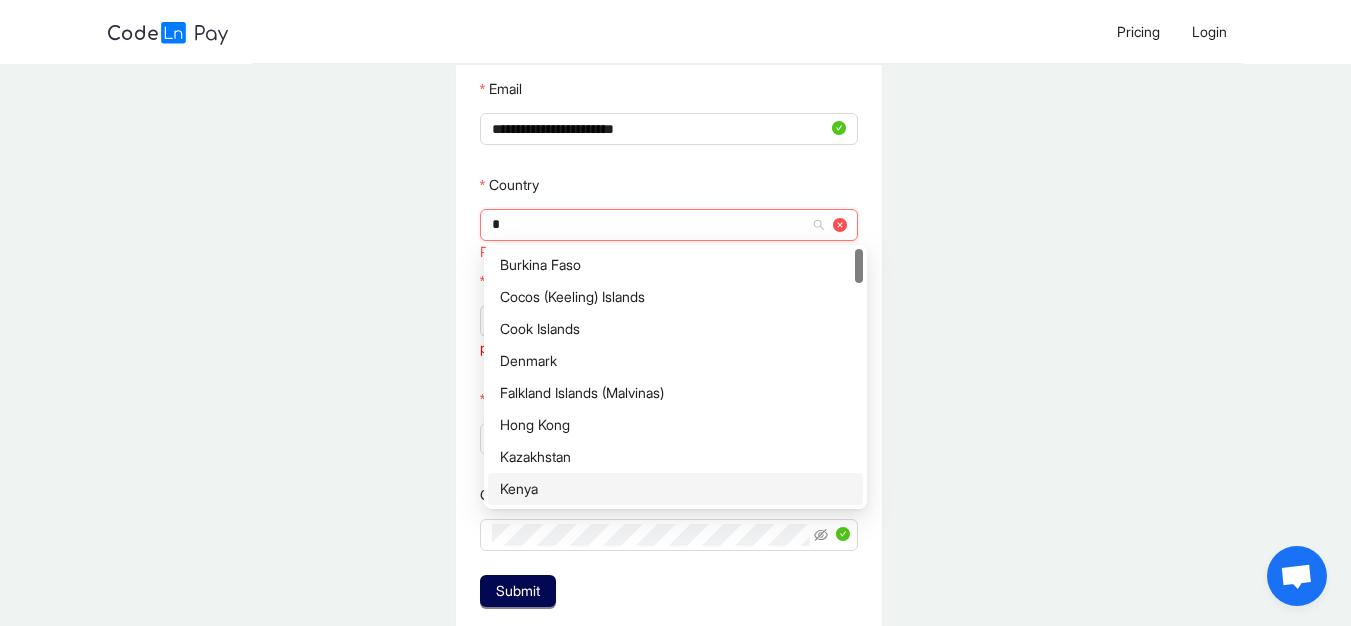 click on "Kenya" at bounding box center [675, 489] 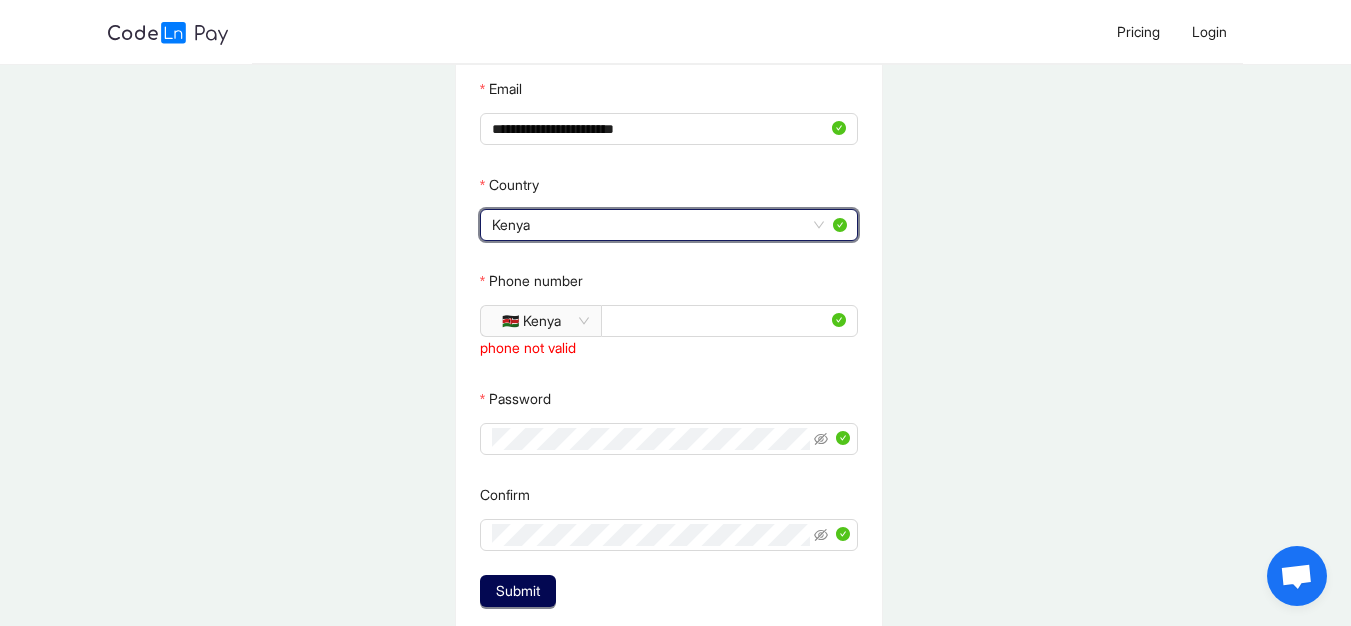 click on "Sign Up as Employee/Freelancer  Input your name as they appear in your identification documents First Name [FIRST] Last Name [LAST] Email [EMAIL] Country Kenya Kenya Phone number 🇰🇪 Kenya [PHONE]  phone not valid  Password Confirm Submit  Already have an account?   Sign in  Are you looking to Signup as an Employer   Start here" at bounding box center [668, 281] 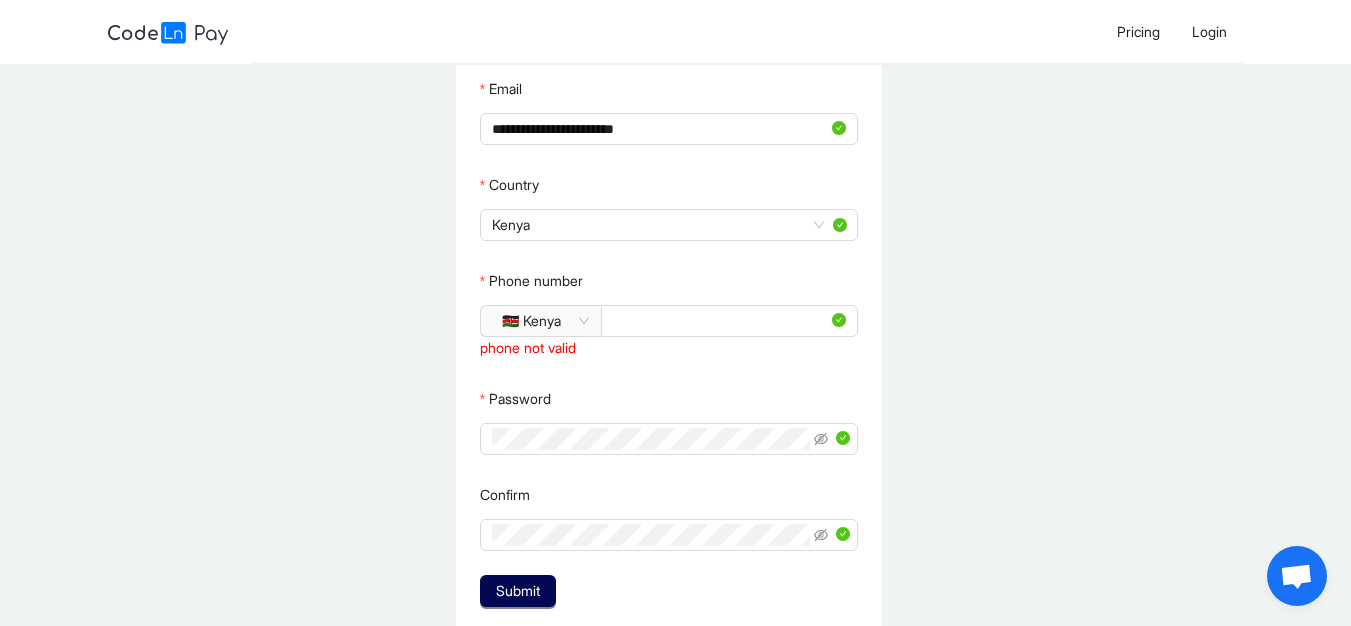 click on "phone not valid" 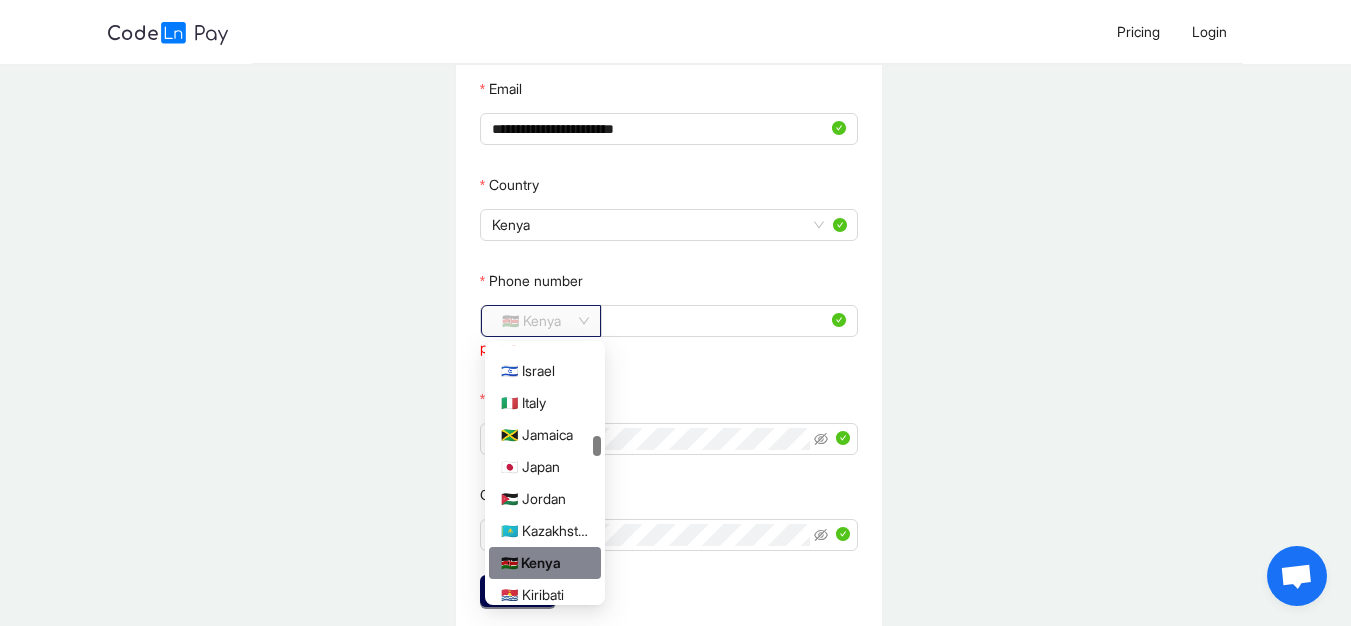 click on "🇰🇪 Kenya" 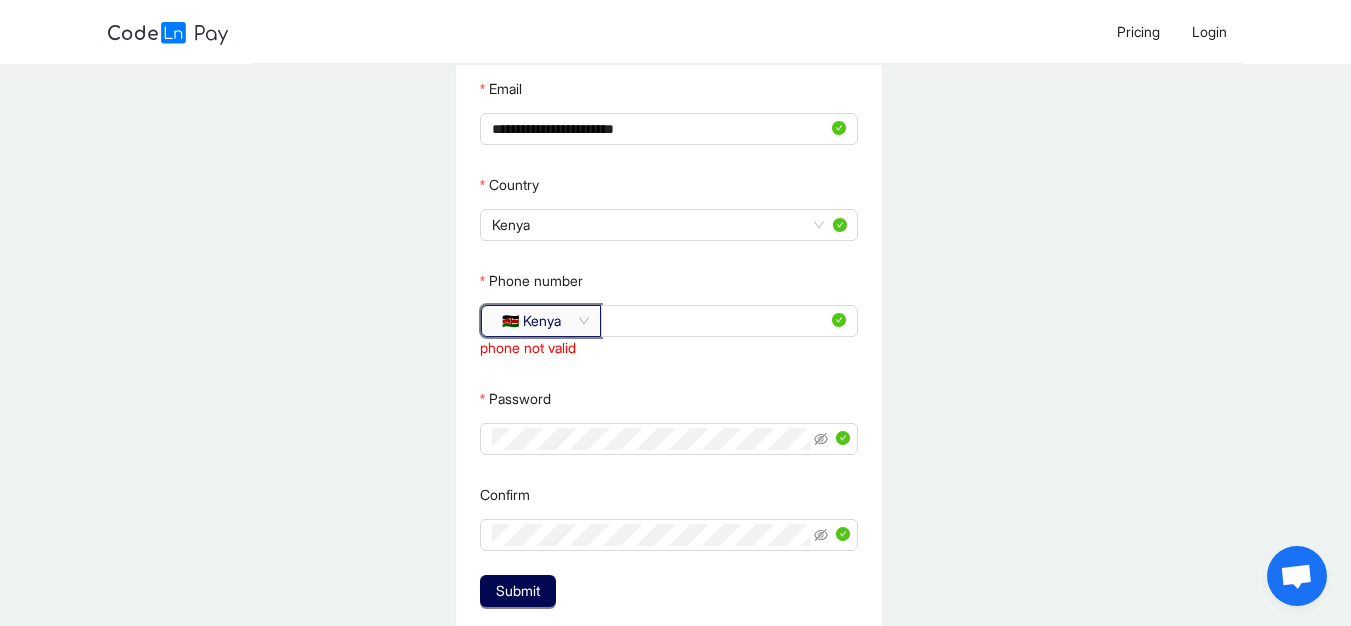 click on "🇰🇪 Kenya" 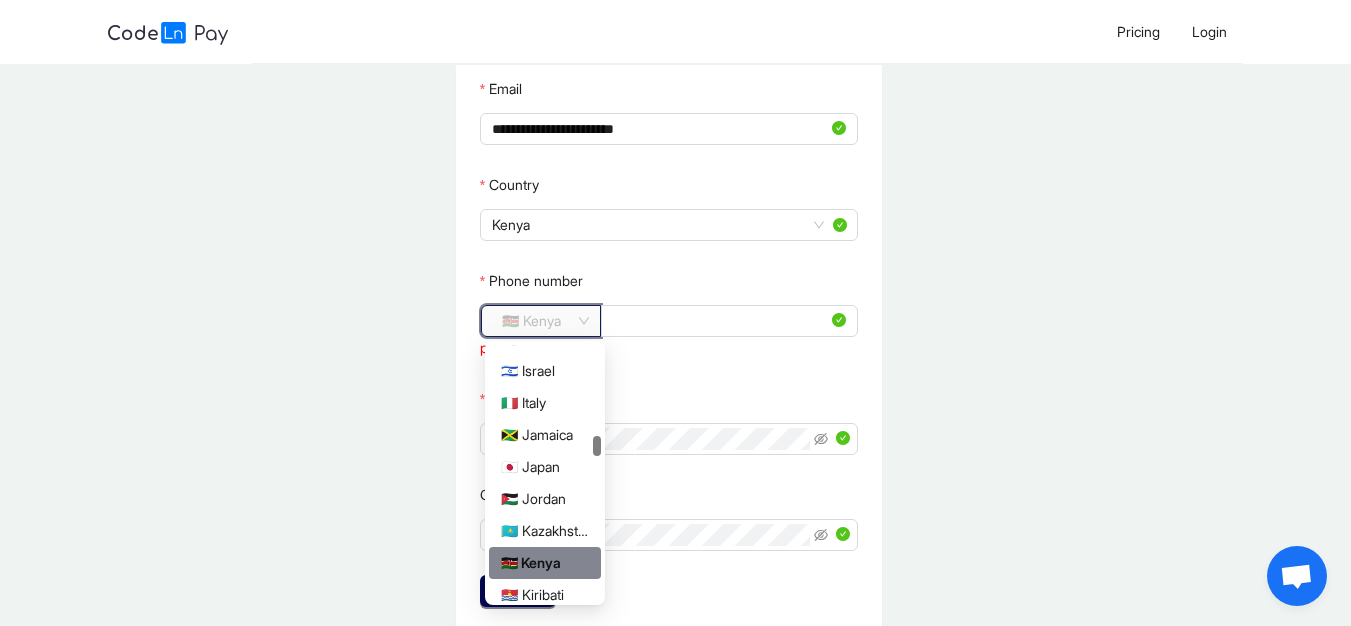 click on "🇰🇪 Kenya" 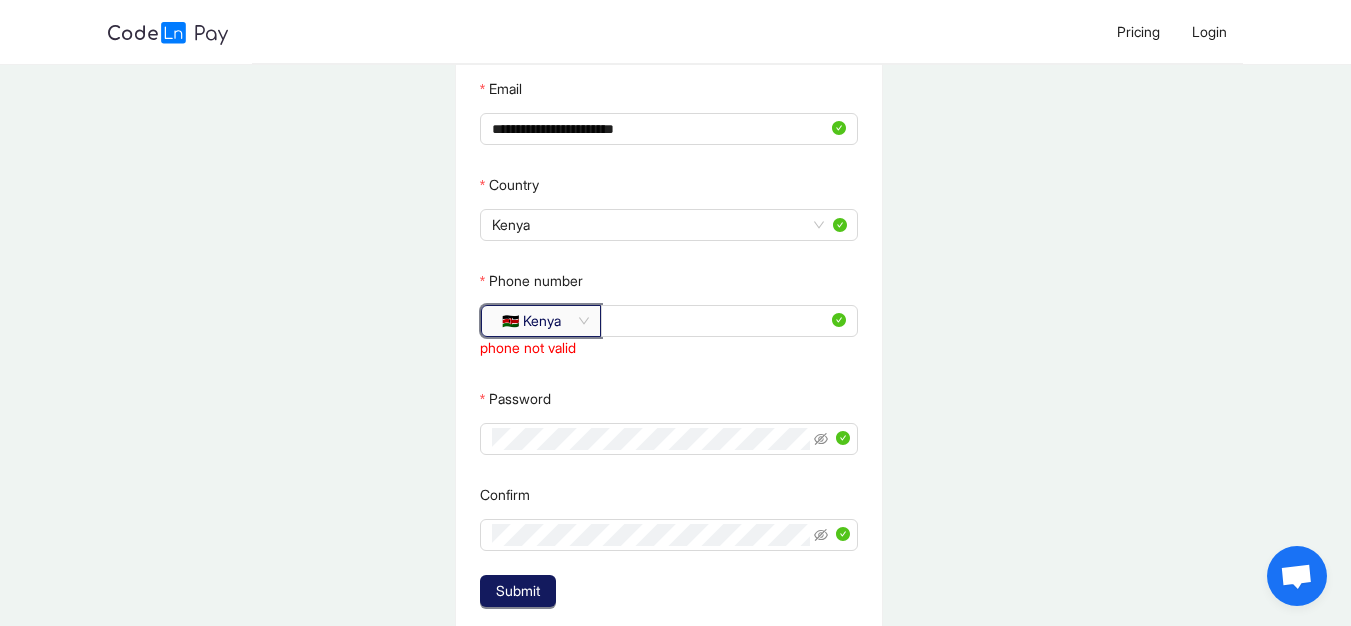 click on "Submit" 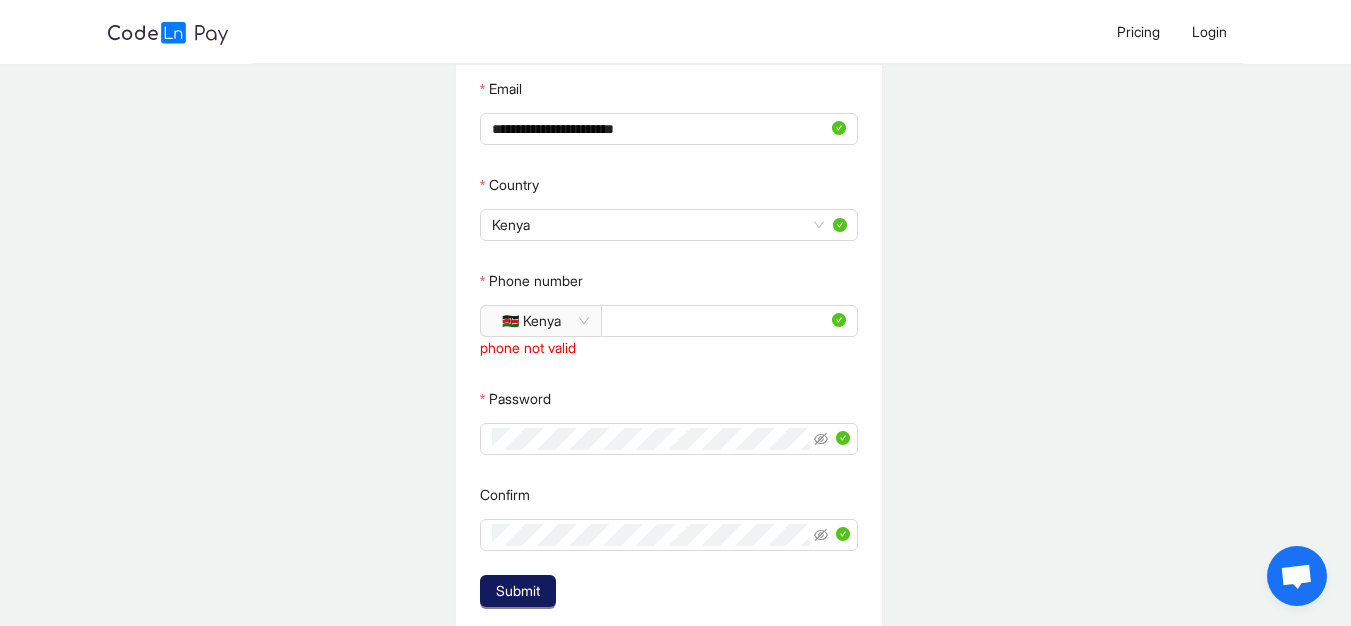 click on "Submit" 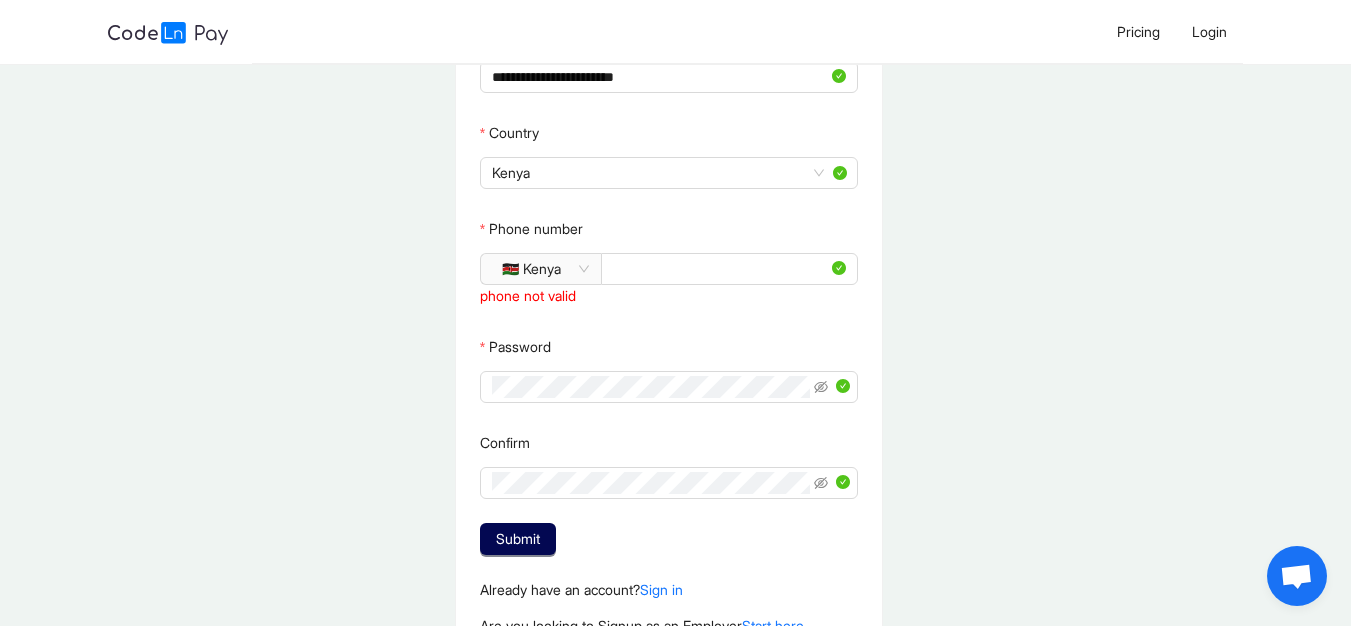 scroll, scrollTop: 293, scrollLeft: 0, axis: vertical 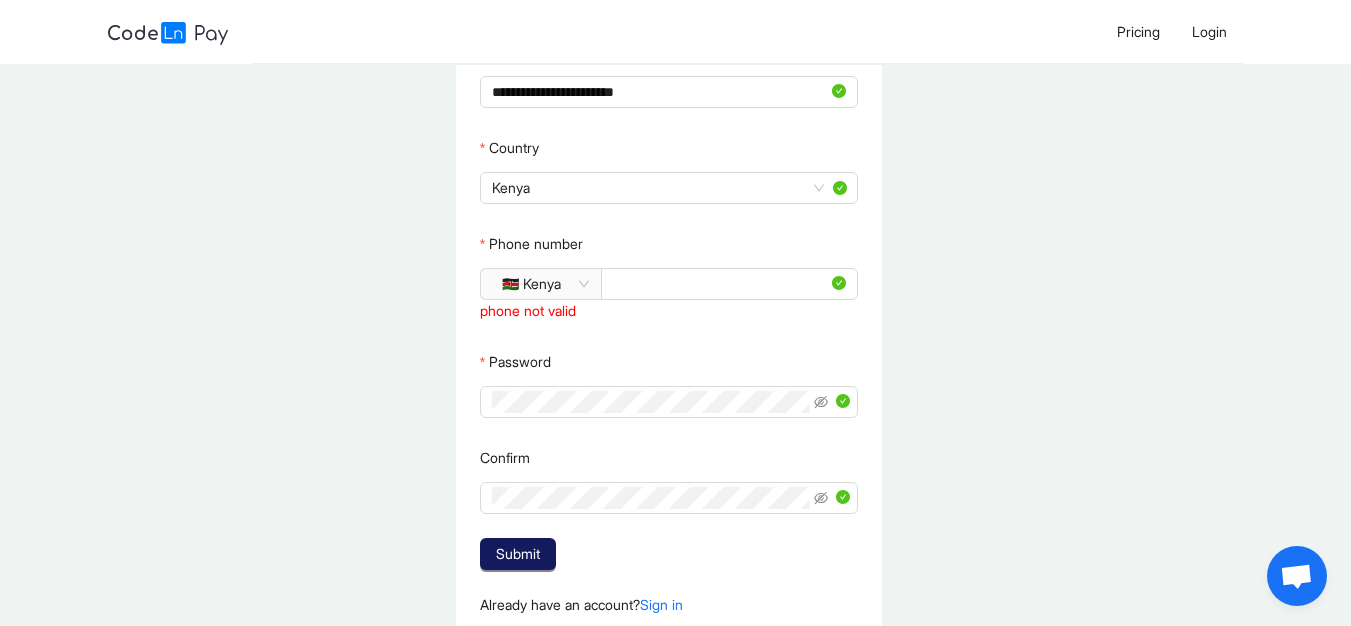 click on "Submit" 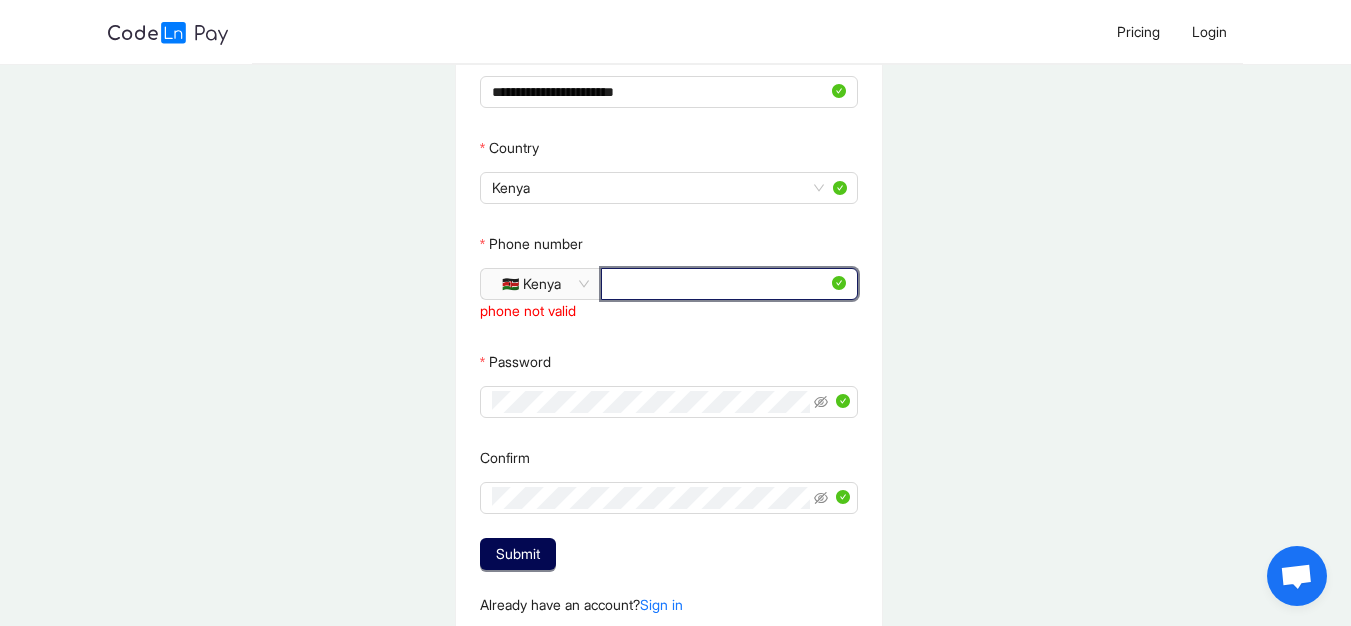 drag, startPoint x: 653, startPoint y: 285, endPoint x: 580, endPoint y: 335, distance: 88.481636 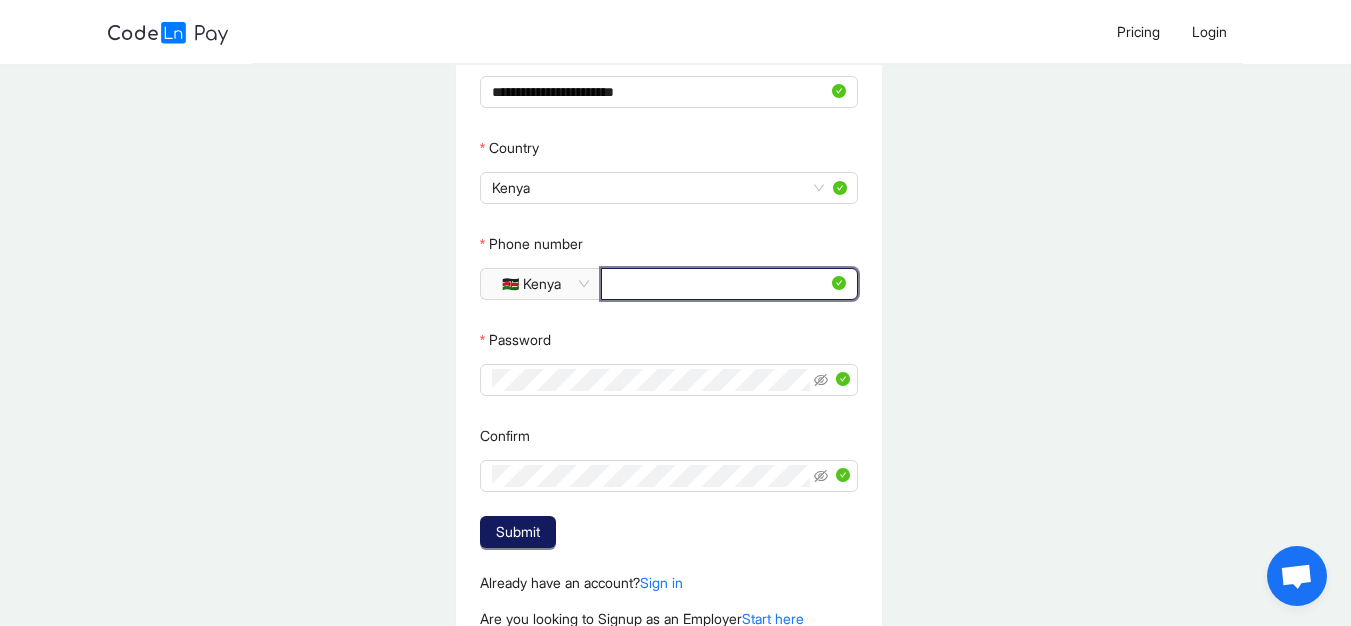 type on "**********" 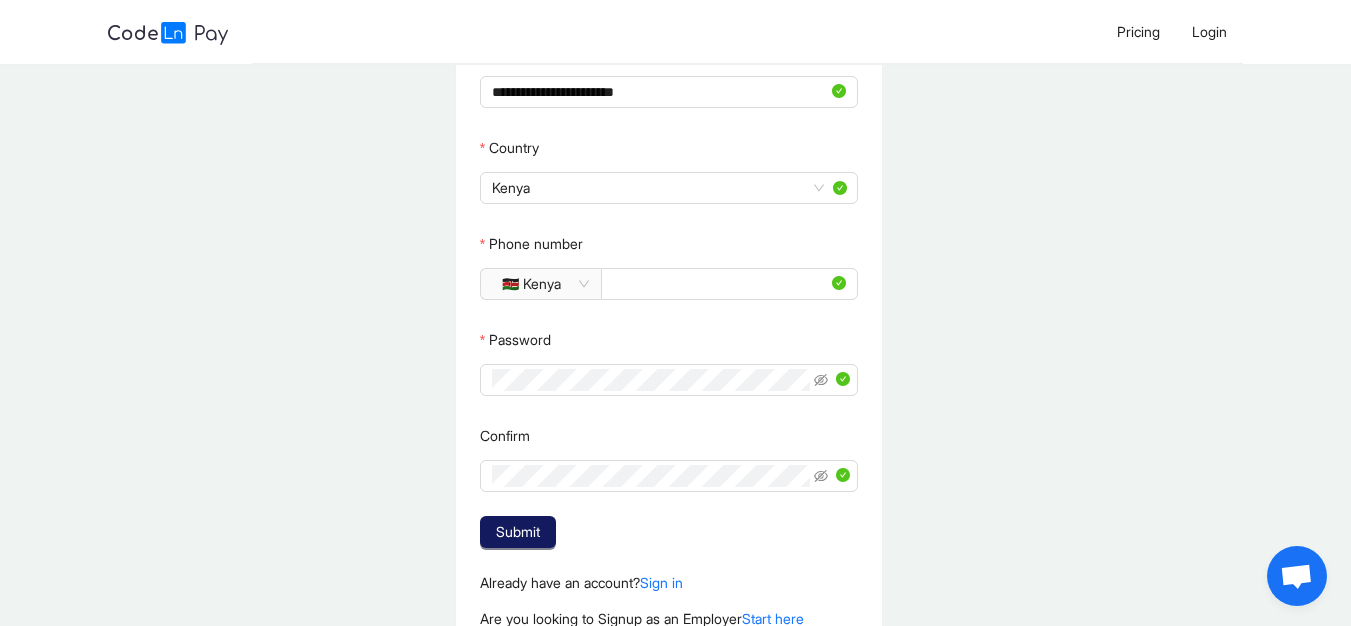 click on "Submit" 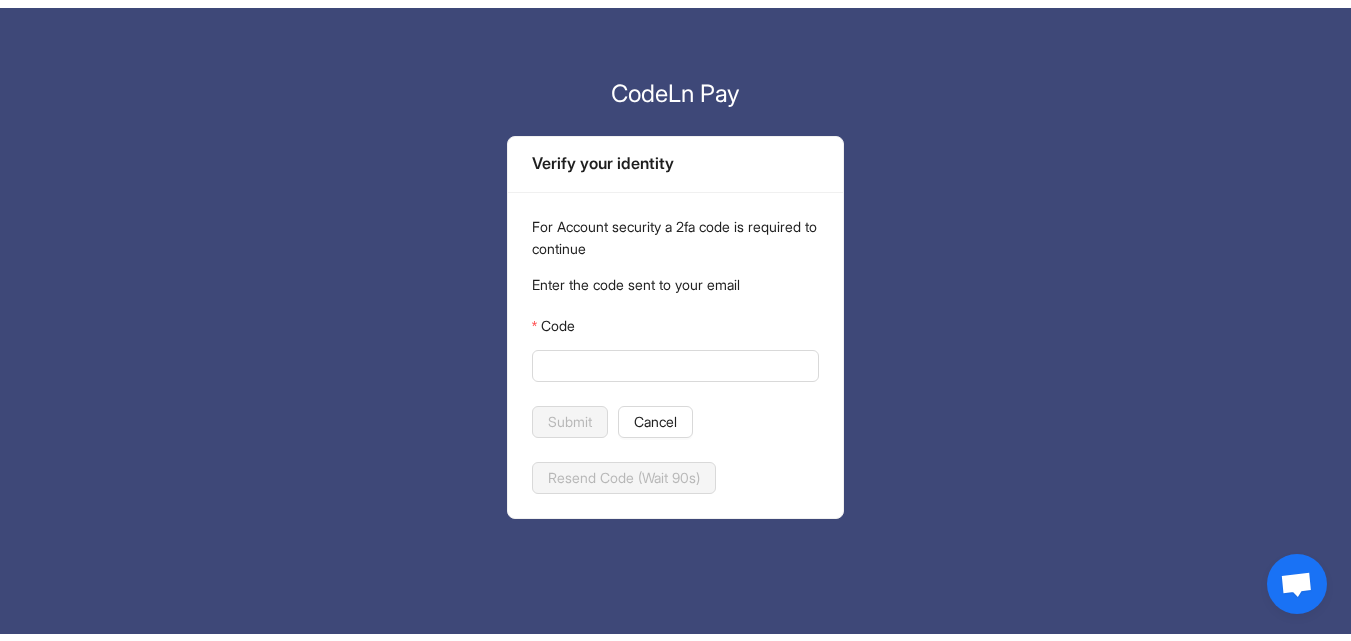scroll, scrollTop: 0, scrollLeft: 0, axis: both 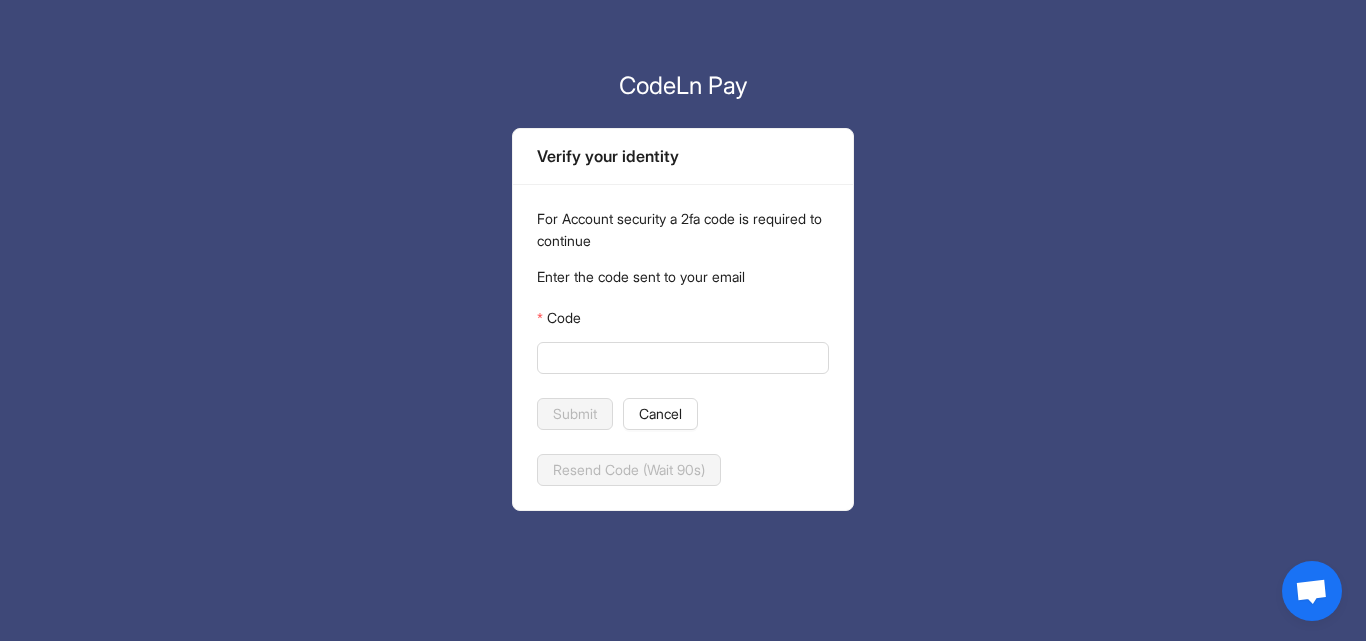 click on "CodeLn Pay Verify your identity For Account security a 2fa code is required to continue Enter the code sent to your email Code Submit Cancel Resend Code (Wait 90s)" 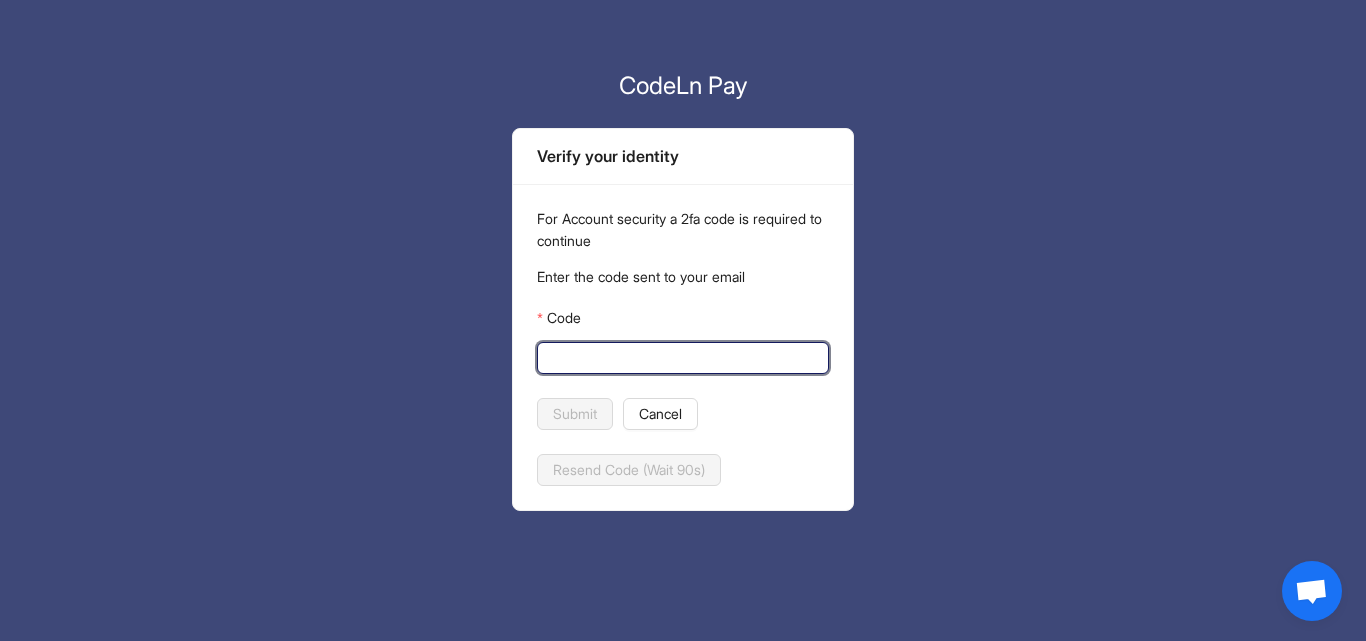 click on "Code" at bounding box center [681, 358] 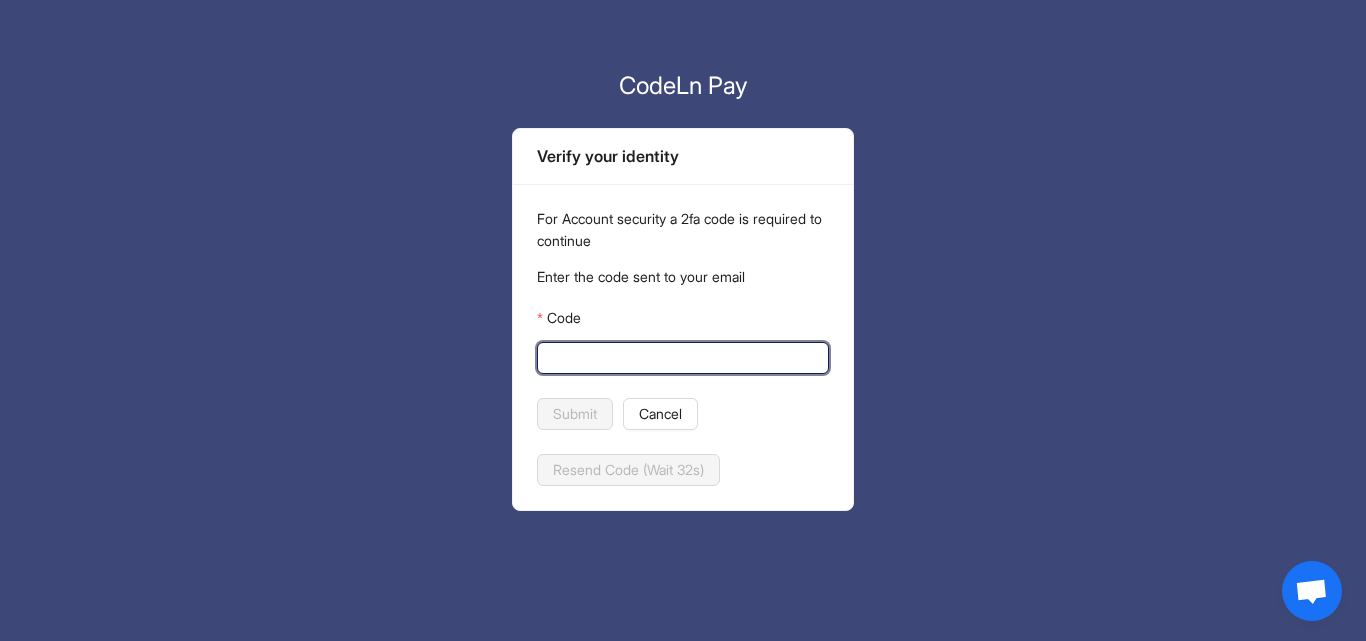 paste on "******" 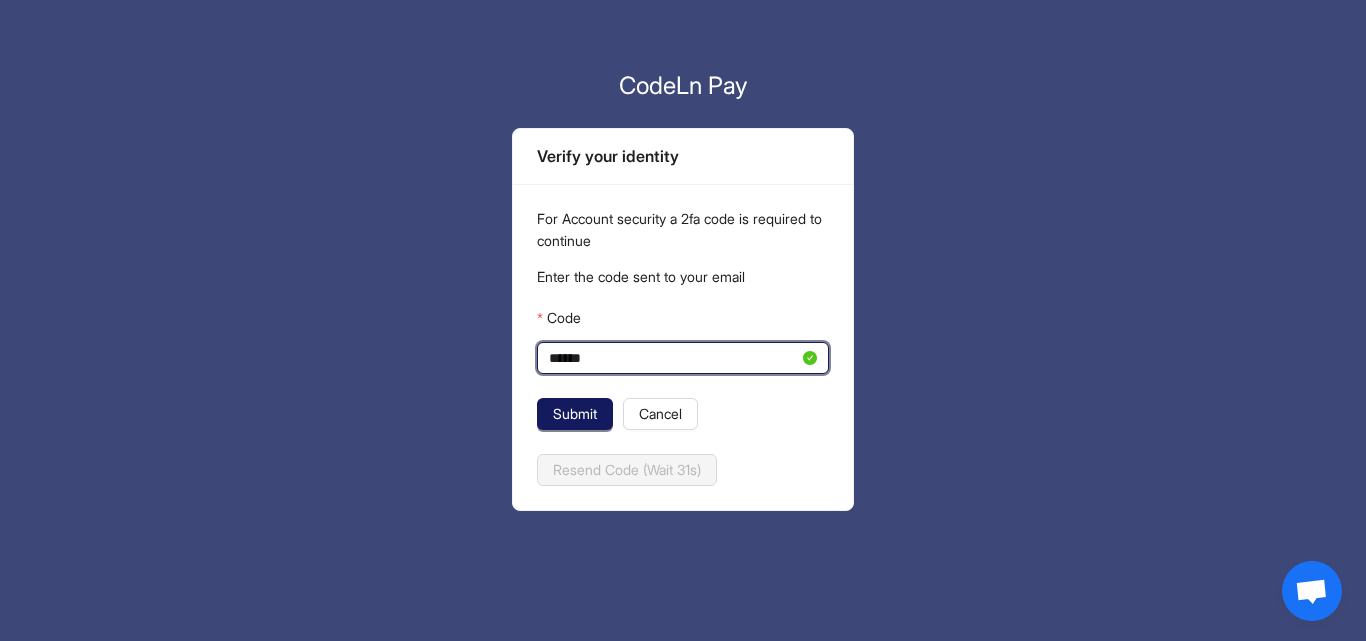 type on "******" 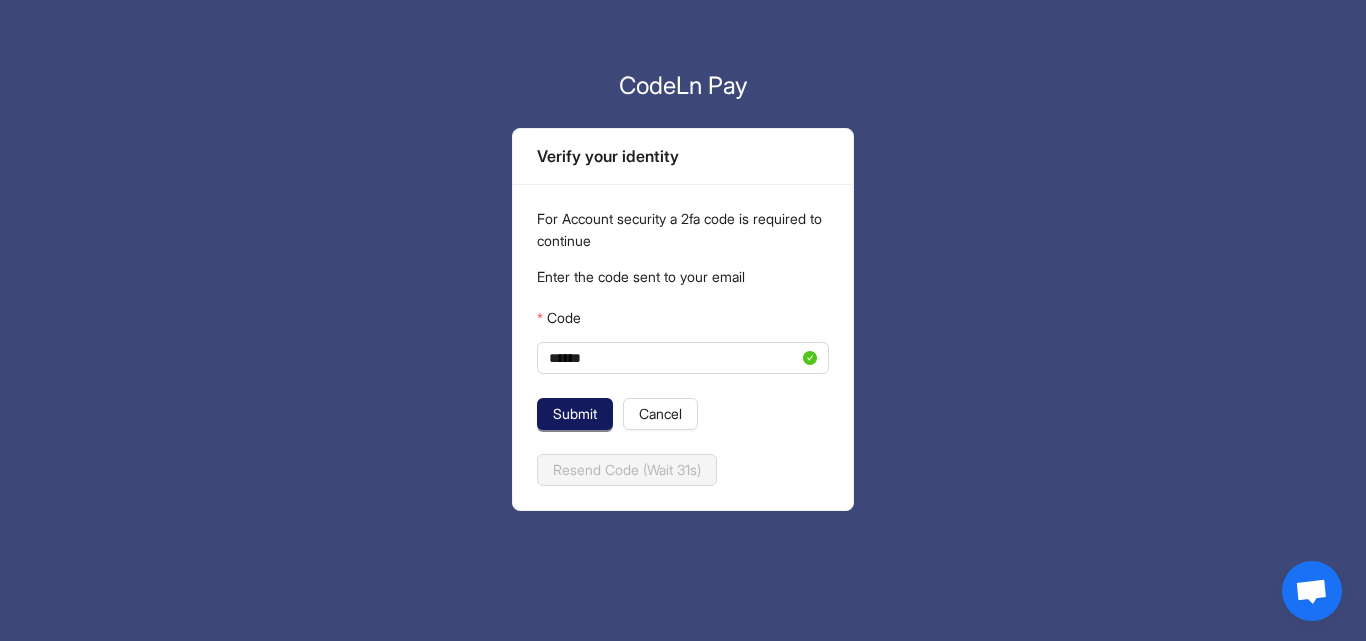 click on "Submit" 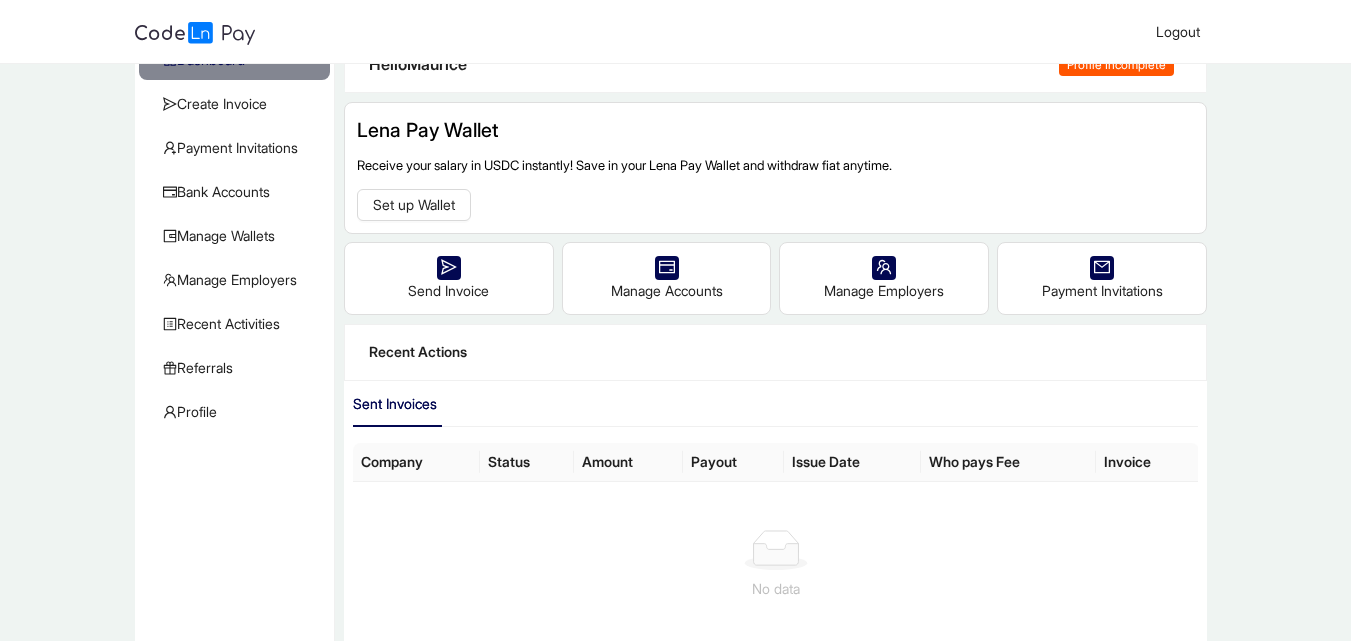 scroll, scrollTop: 0, scrollLeft: 0, axis: both 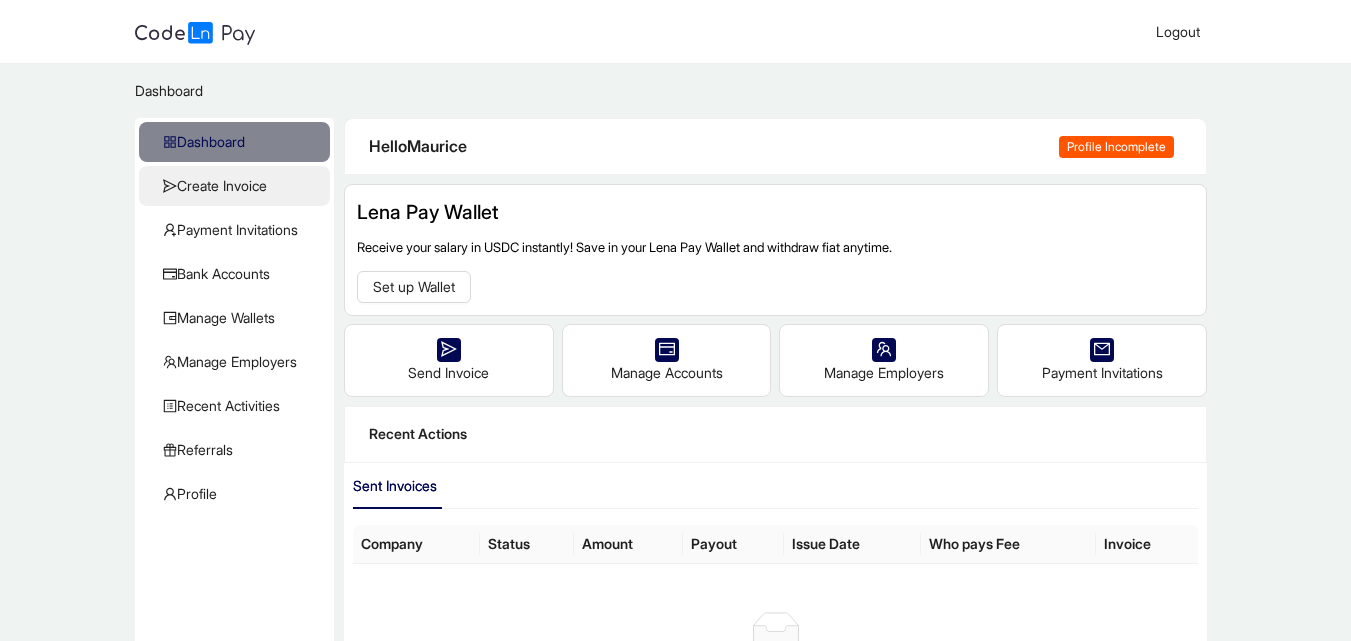 click on "Create Invoice" 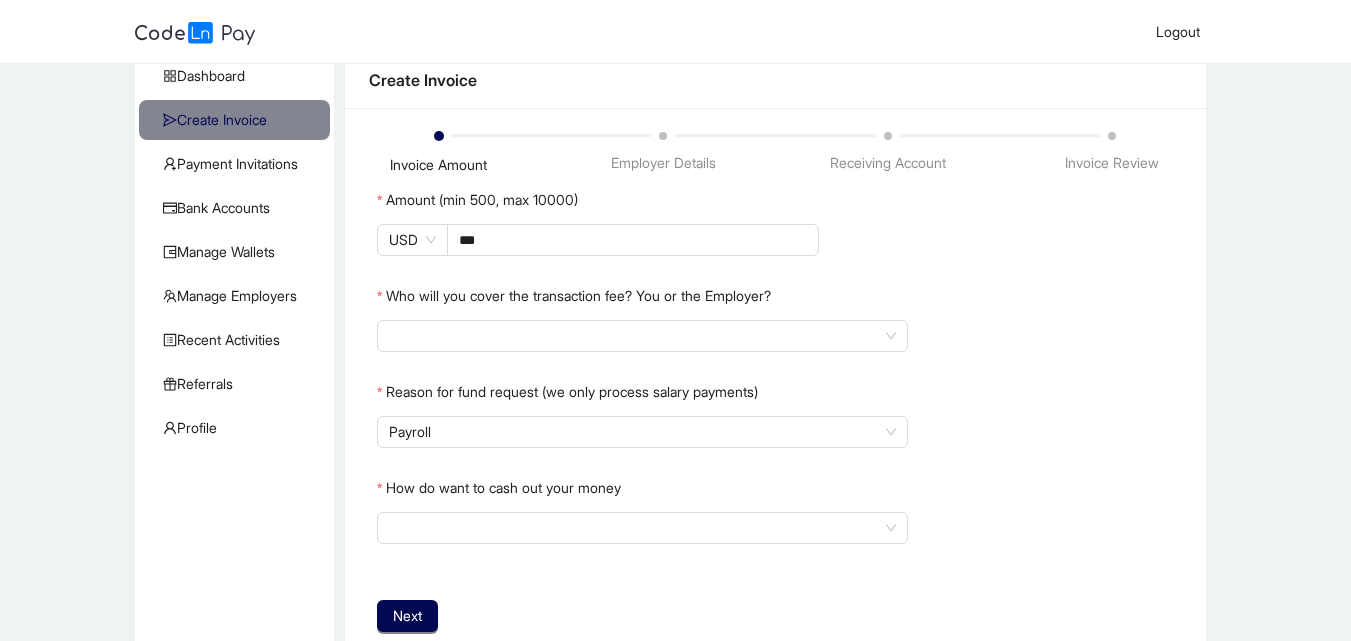 scroll, scrollTop: 81, scrollLeft: 0, axis: vertical 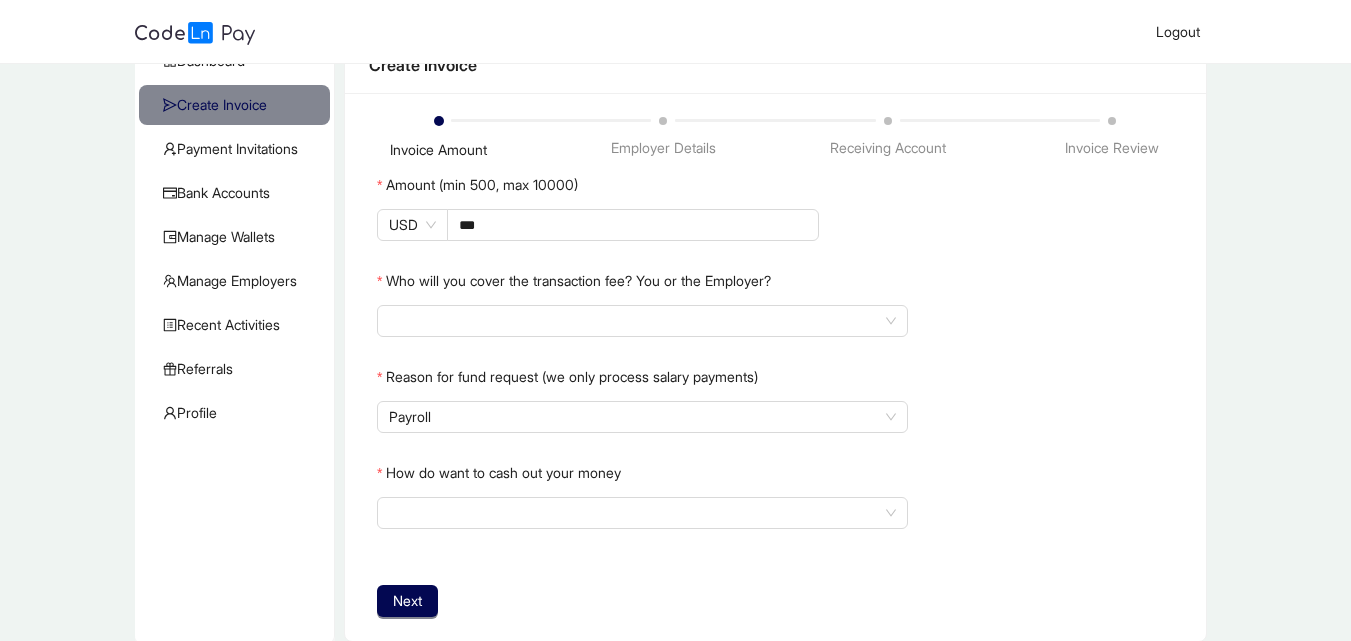 click on "Dashboard / CreateInvoice /  Dashboard   Create Invoice   Payment Invitations   Bank Accounts   Manage Wallets   Manage Employers   Recent Activities   KYC   Referrals   Profile  Create Invoice Invoice Amount Employer Details Receiving Account Invoice Review Amount (min 500, max 10000) USD *** Who will you cover the transaction fee? You or the Employer? Reason for fund request  (we only process salary payments) Payroll How do want to cash out your money Next" at bounding box center (675, 312) 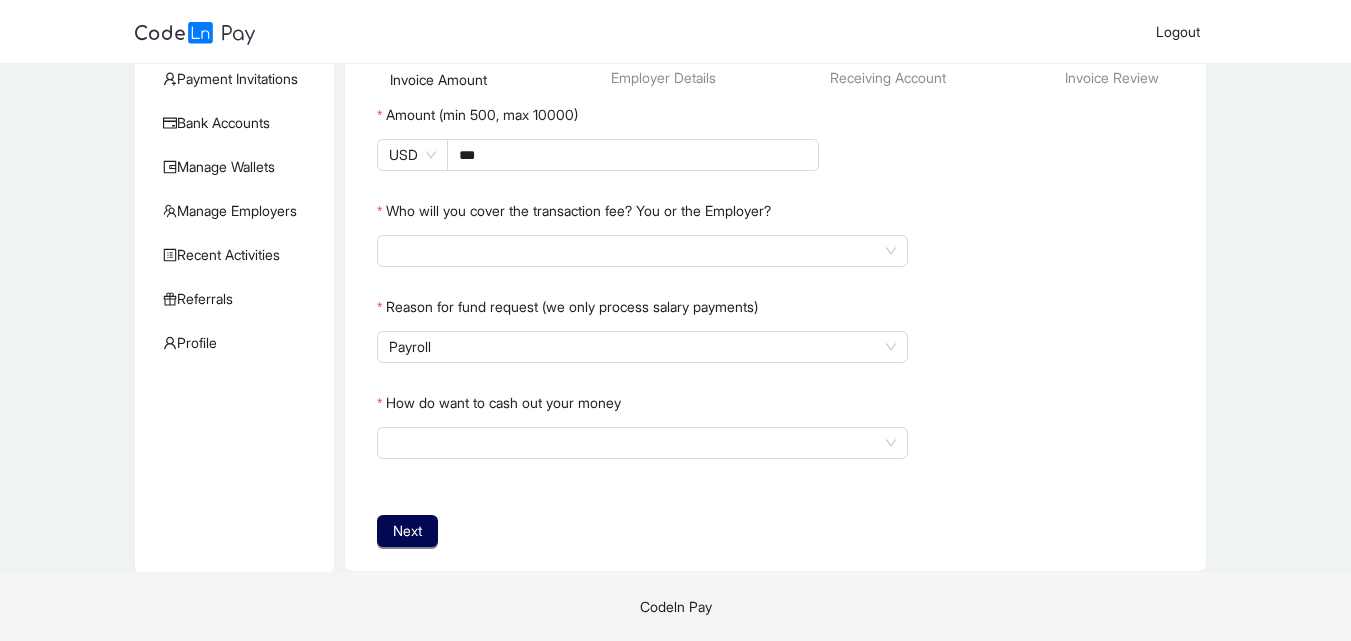 scroll, scrollTop: 0, scrollLeft: 0, axis: both 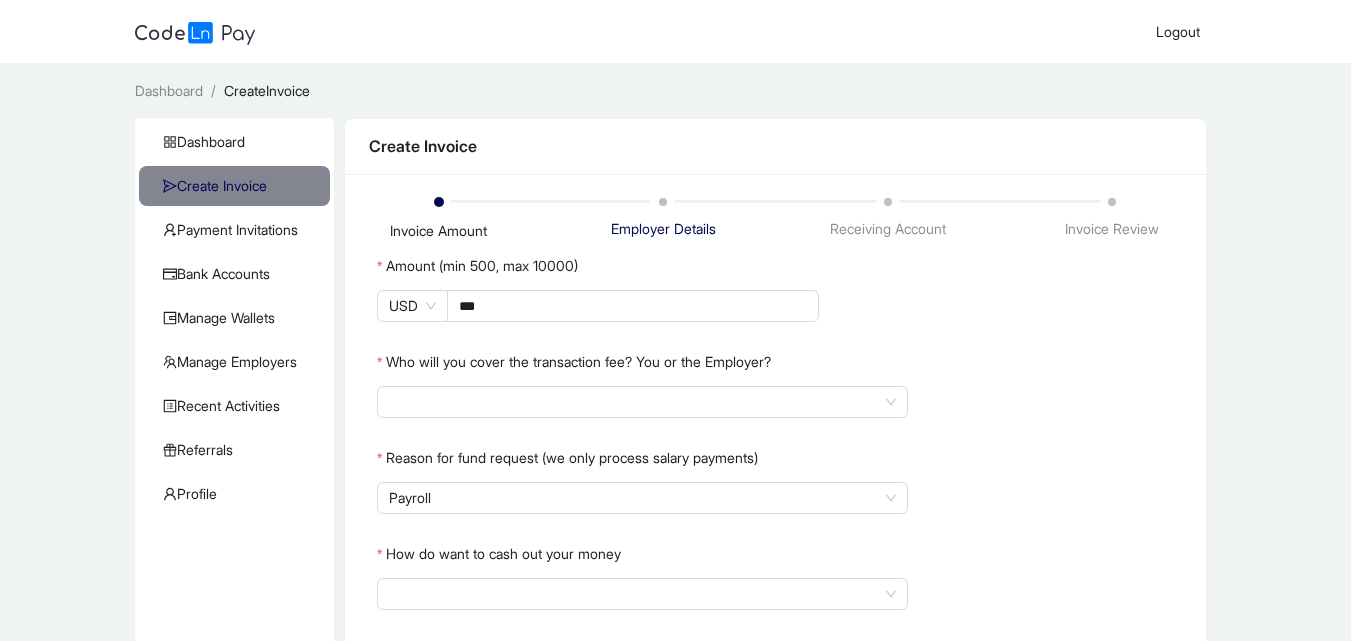 click at bounding box center (663, 202) 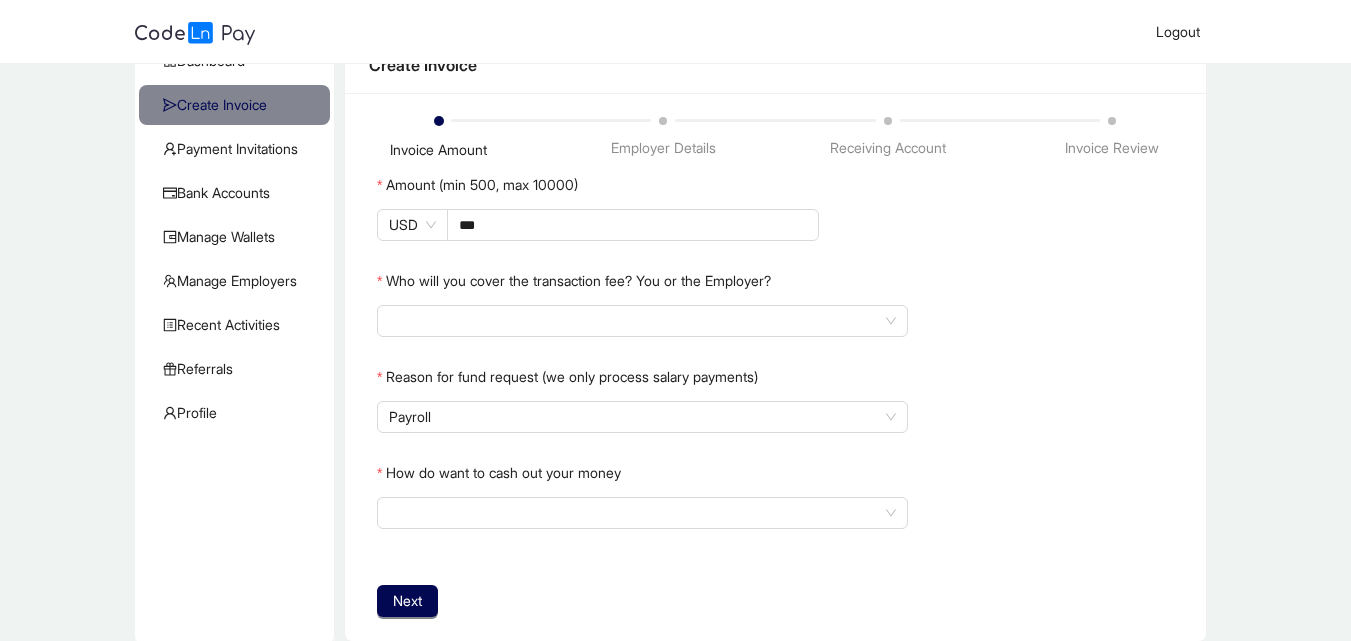 scroll, scrollTop: 84, scrollLeft: 0, axis: vertical 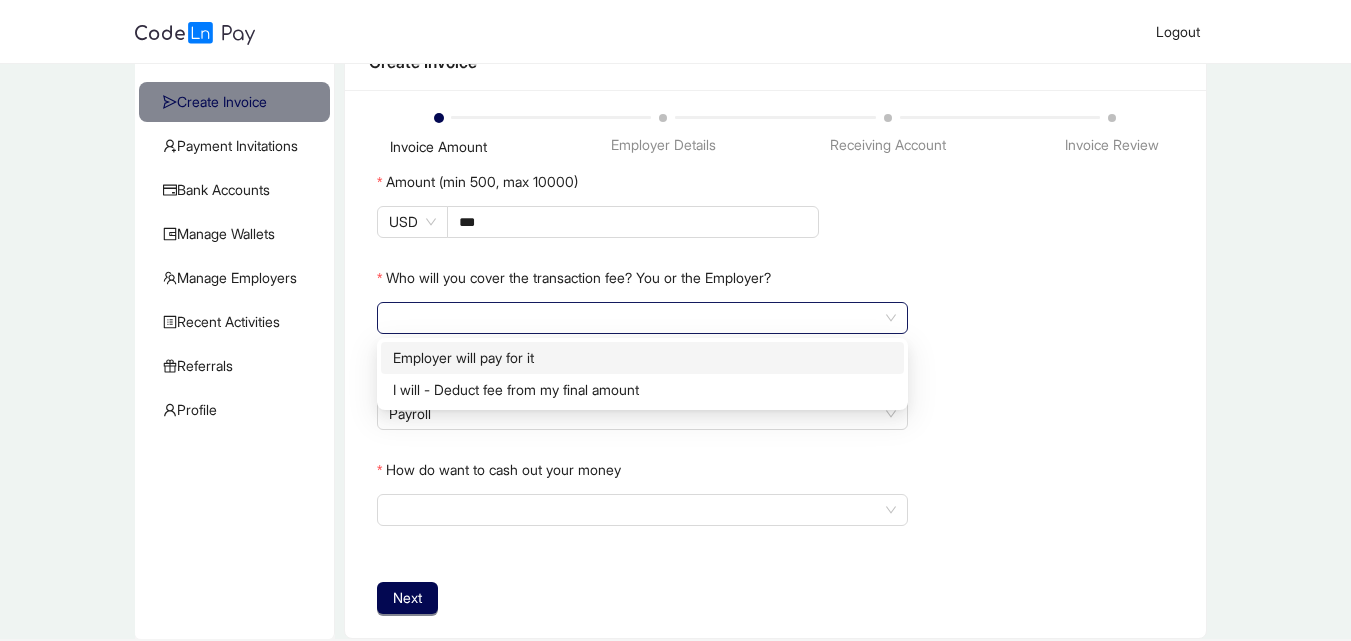 click at bounding box center (642, 318) 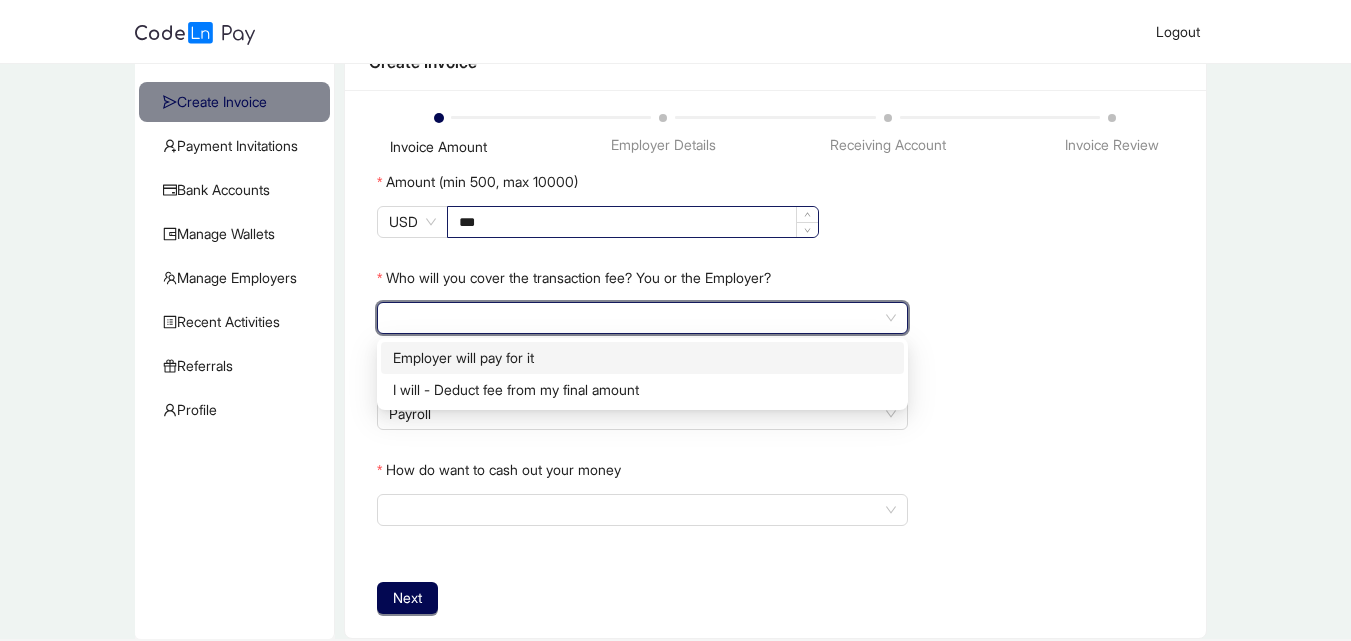 click on "***" at bounding box center (633, 222) 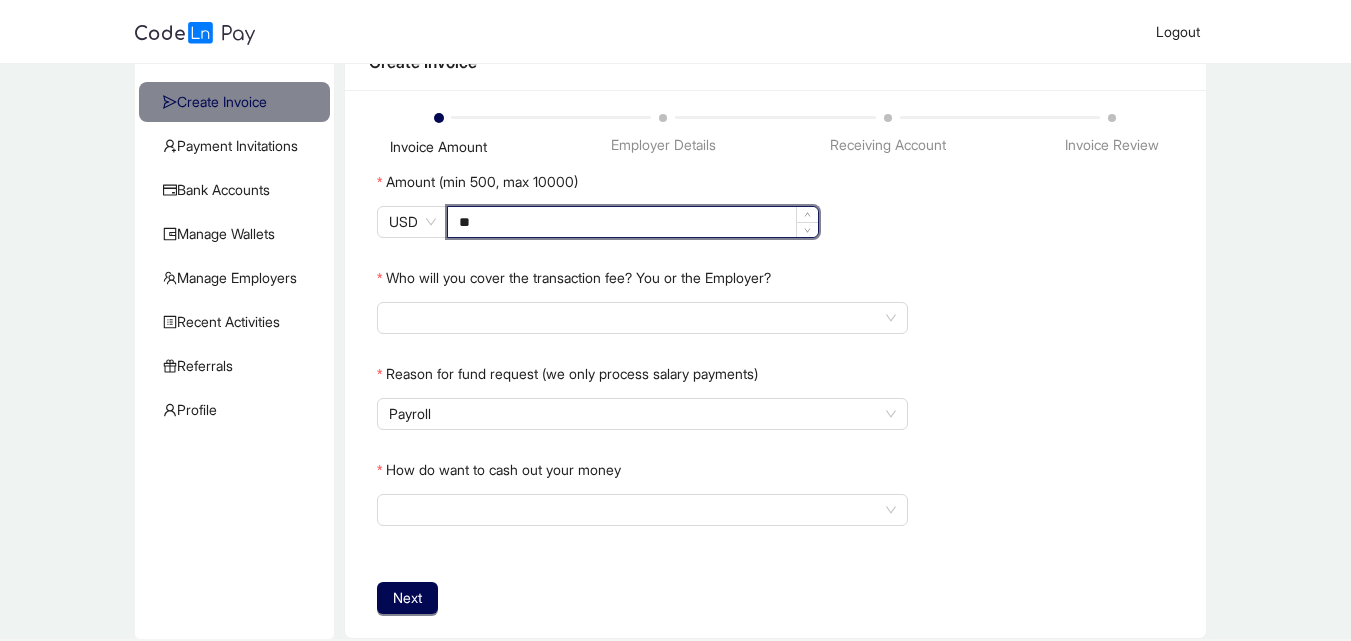 type on "*" 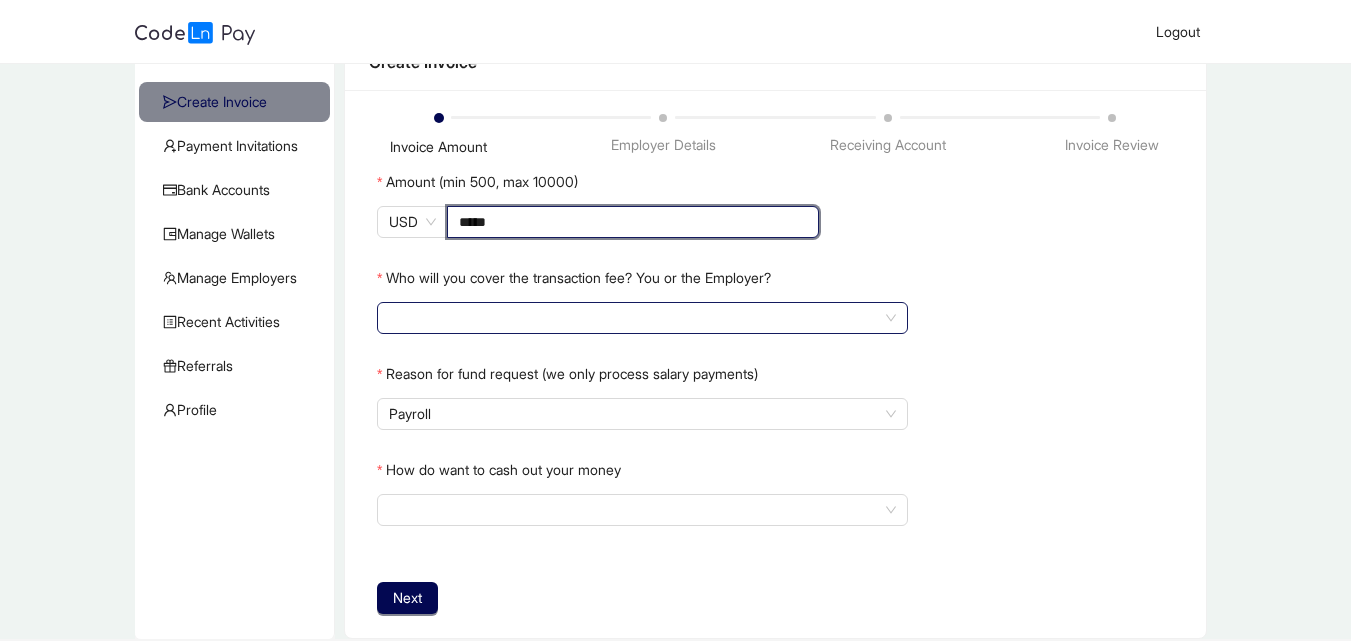type on "*****" 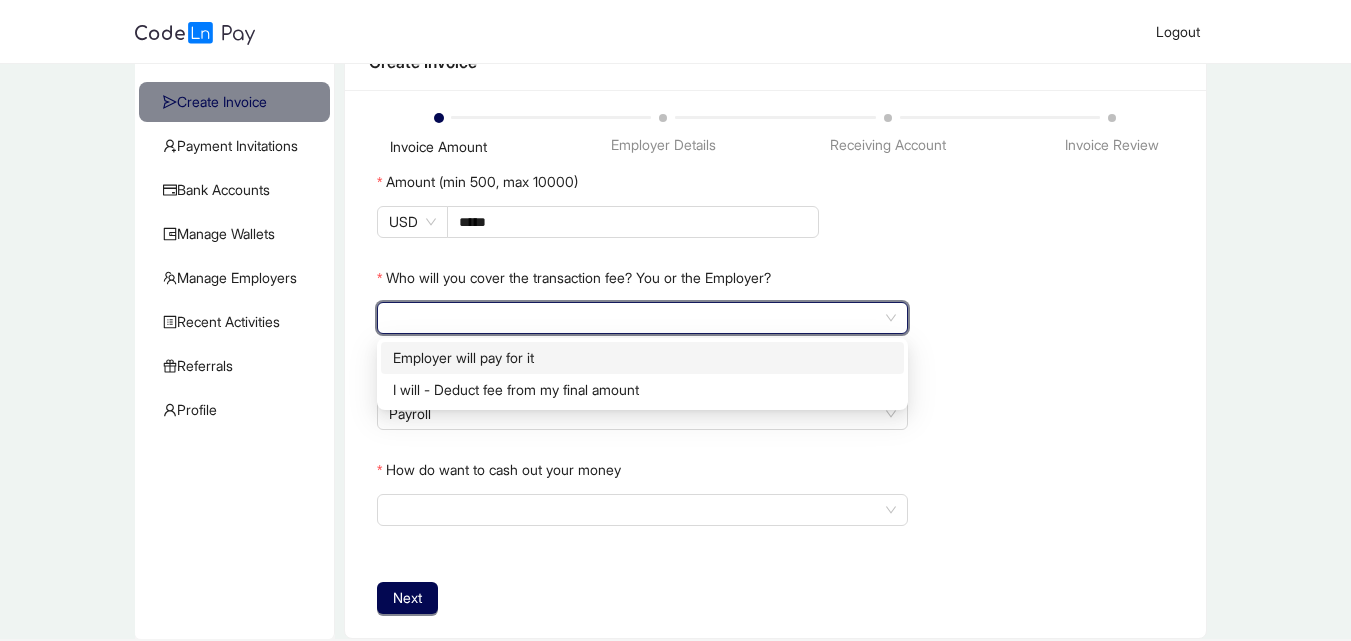 click on "Employer will pay for it" at bounding box center [642, 358] 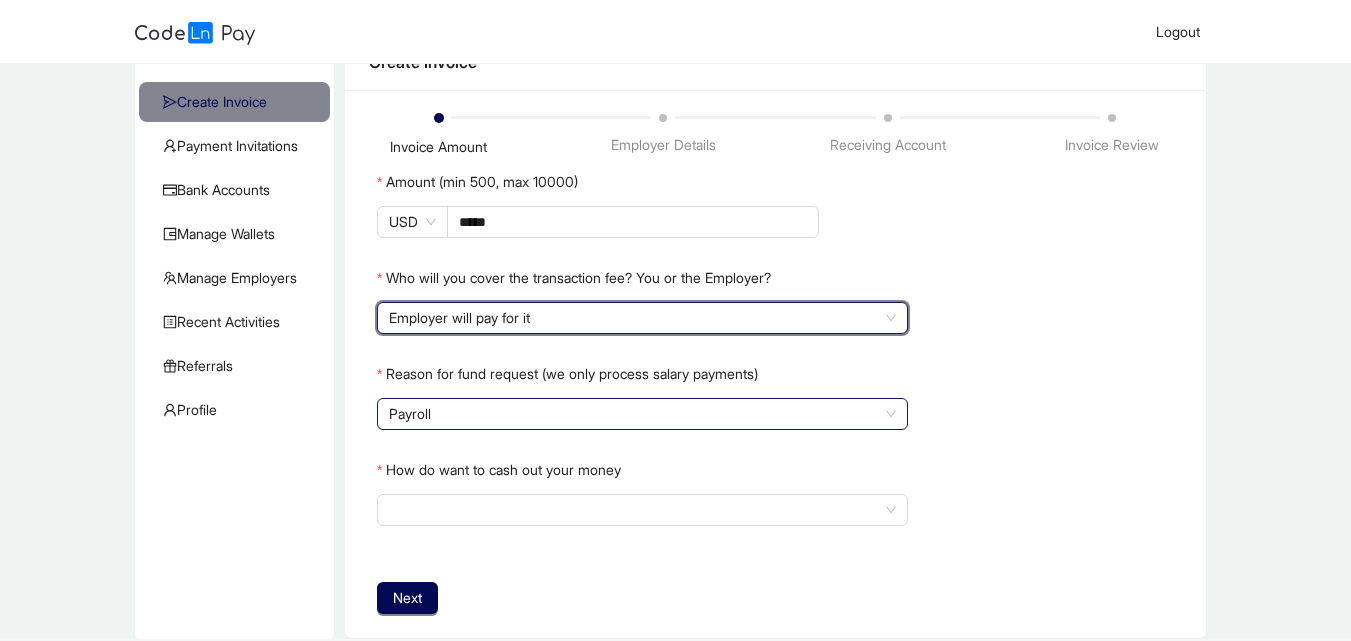 click on "Payroll" 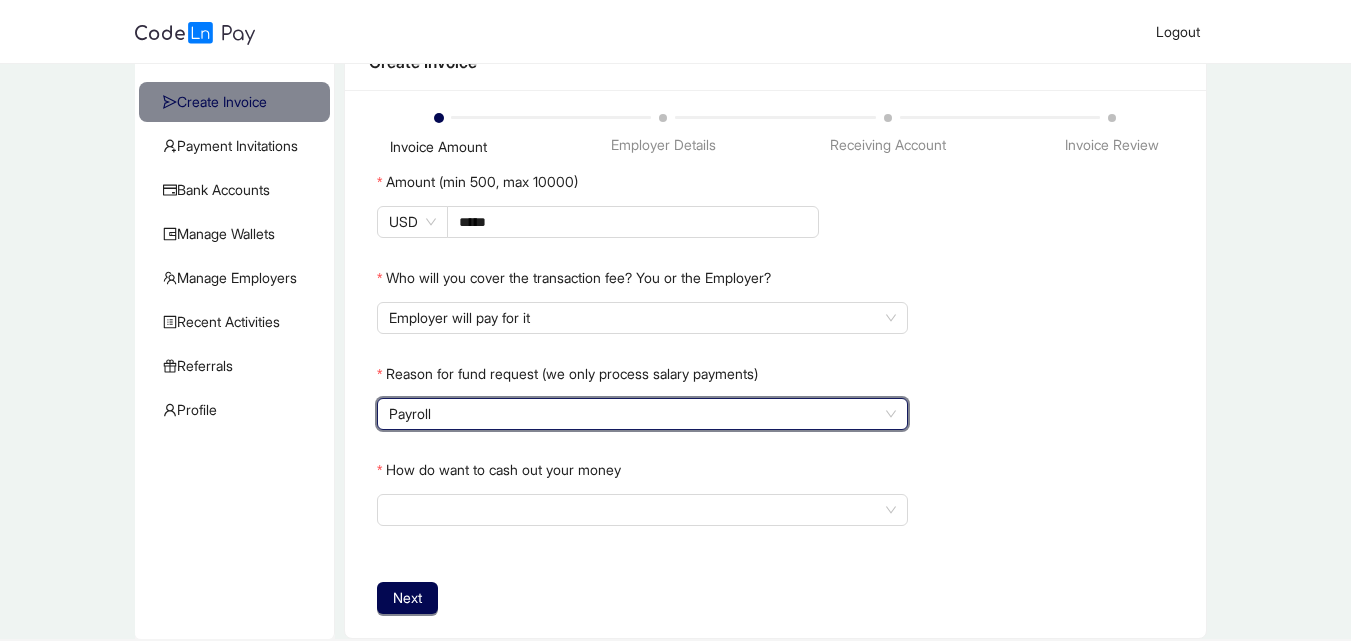 click on "Payroll" 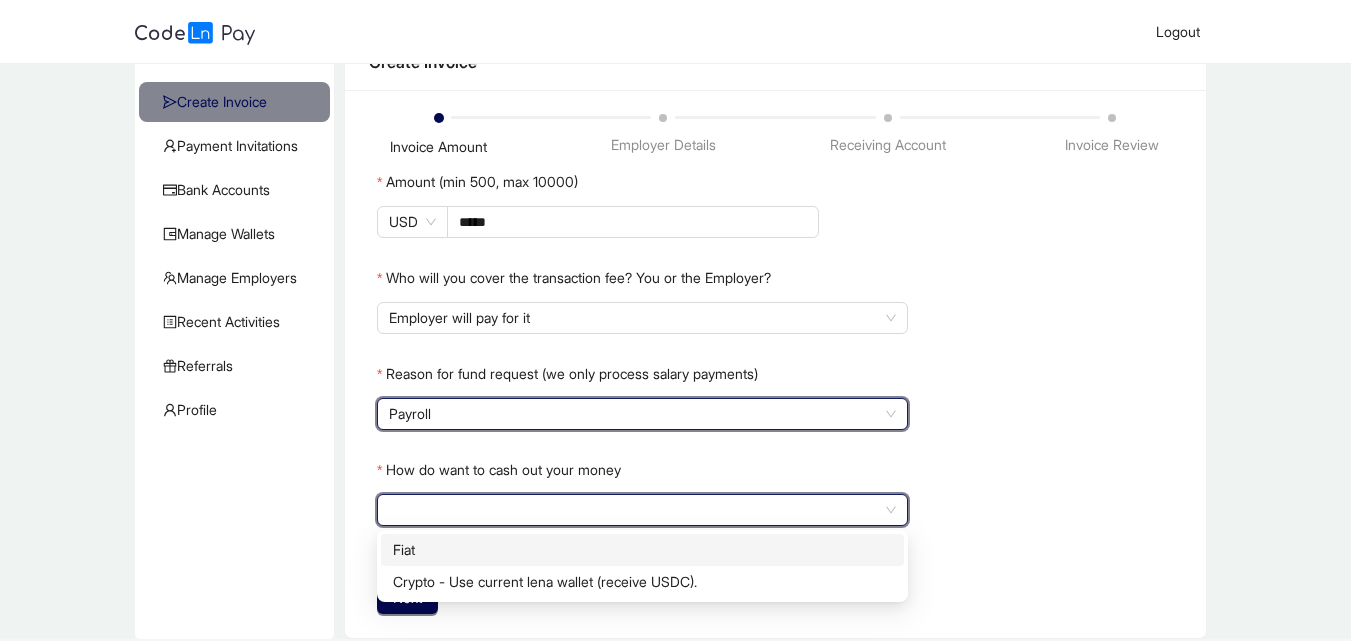 click on "How do want to cash out your money" at bounding box center [642, 510] 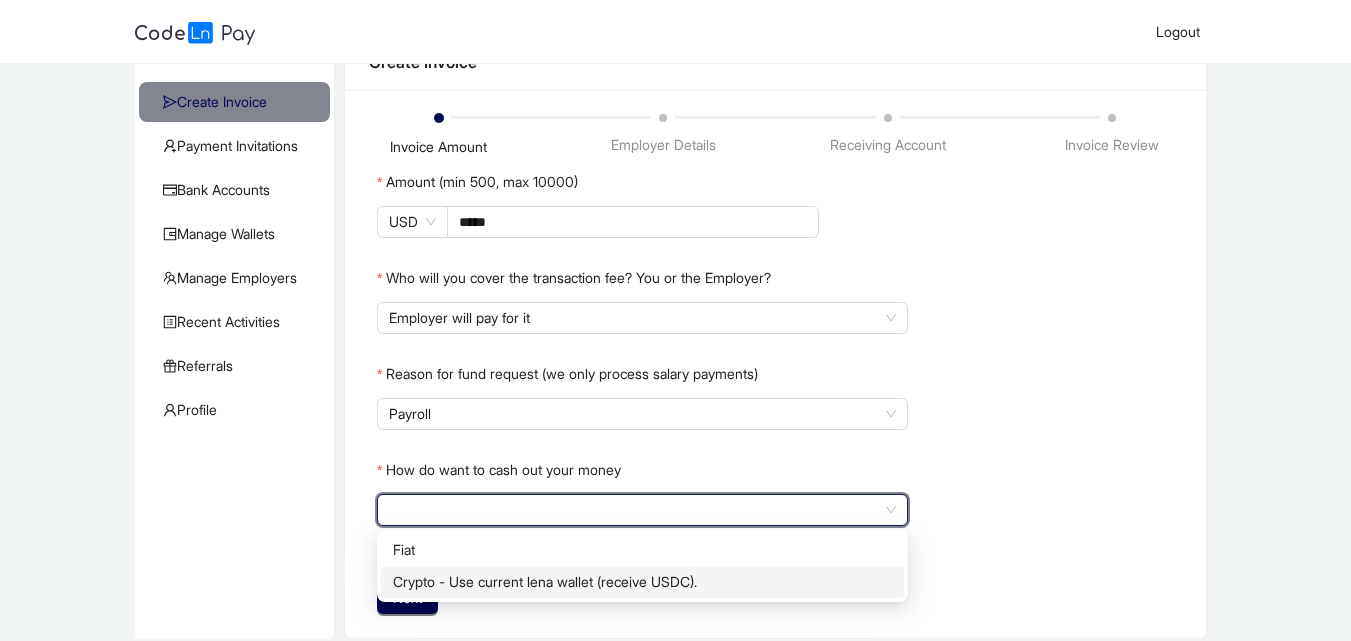 click on "Crypto - Use current lena wallet (receive USDC)." at bounding box center [642, 582] 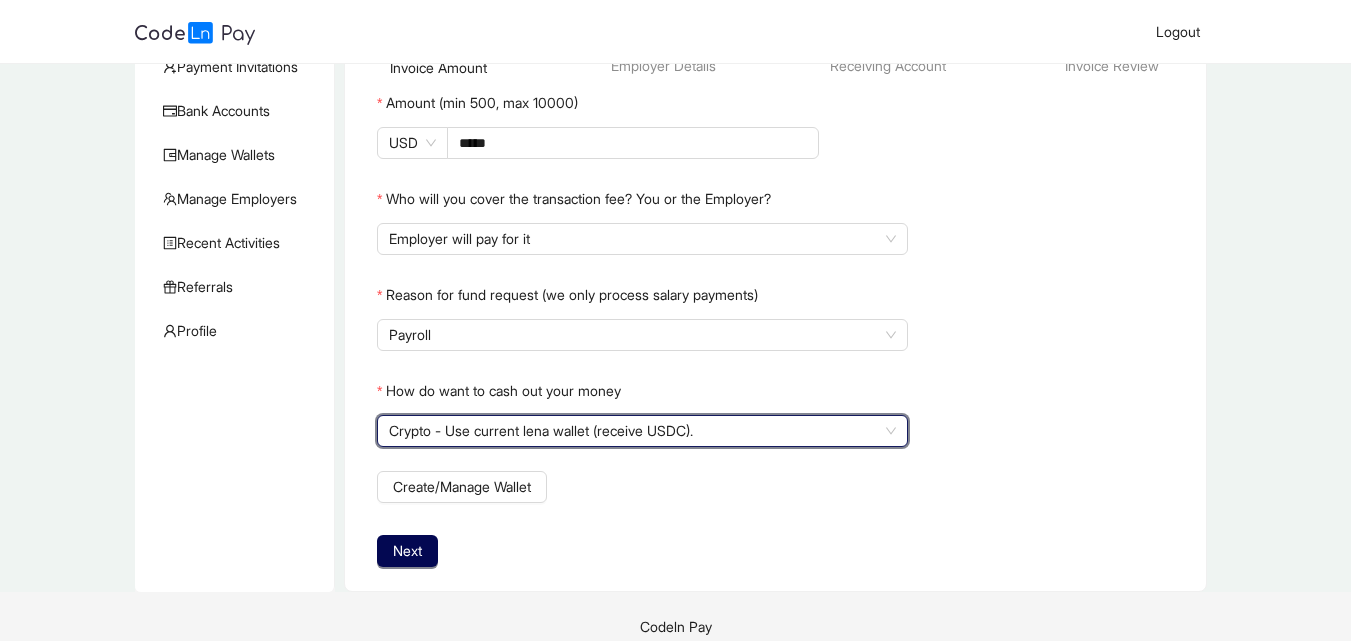 scroll, scrollTop: 183, scrollLeft: 0, axis: vertical 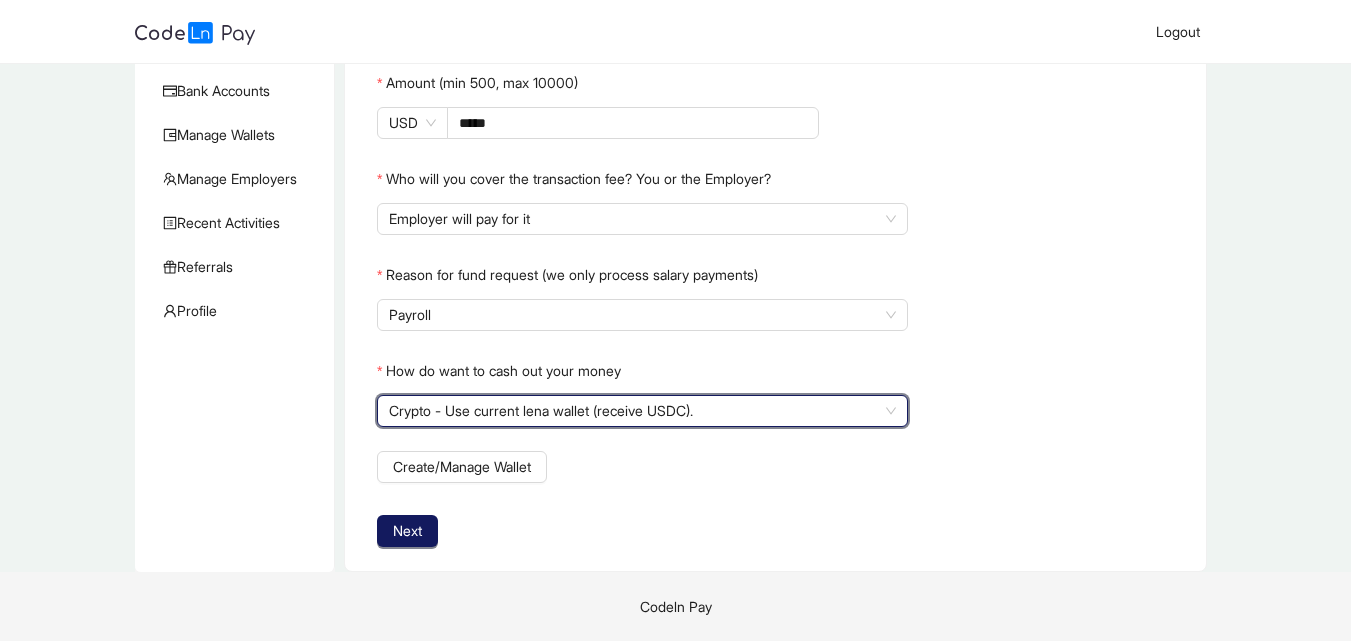 click on "Next" at bounding box center [407, 531] 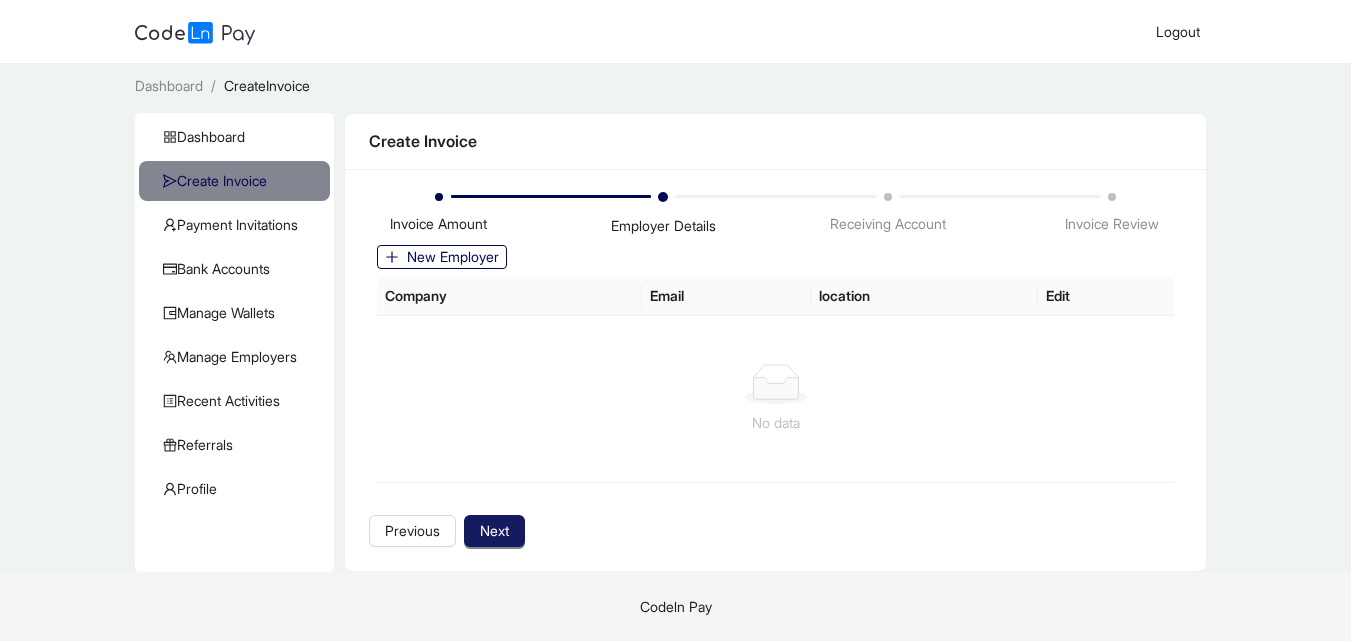 click on "Next" 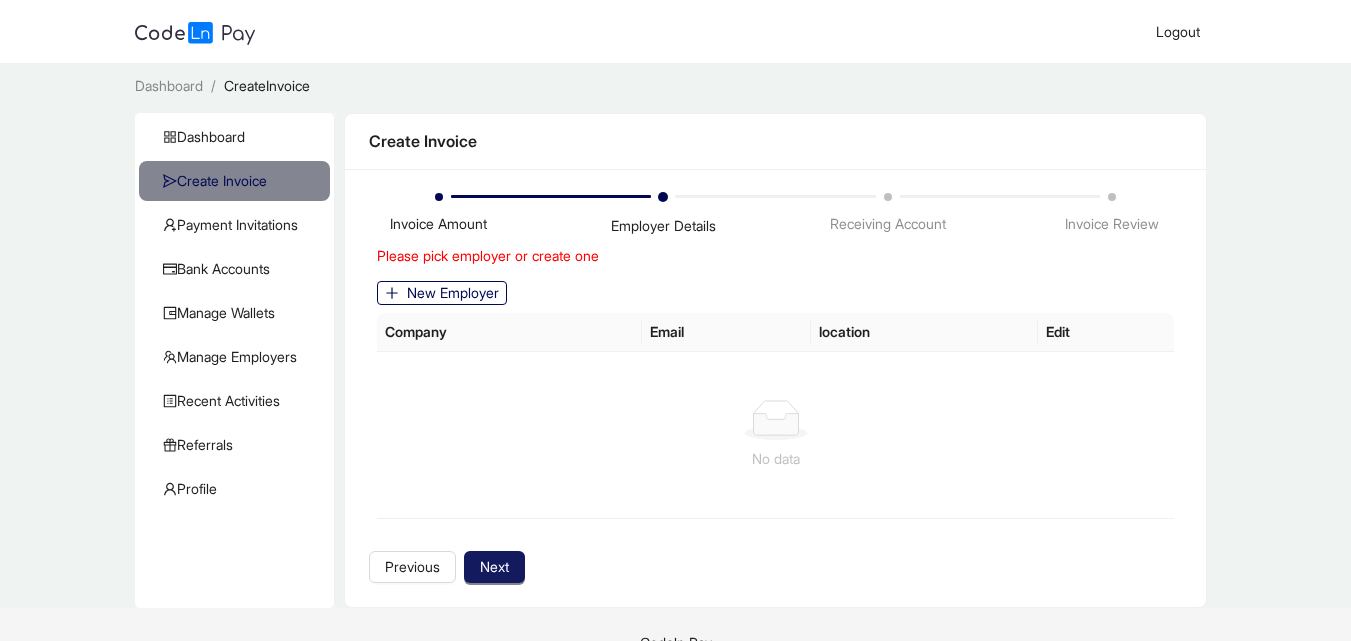 scroll, scrollTop: 41, scrollLeft: 0, axis: vertical 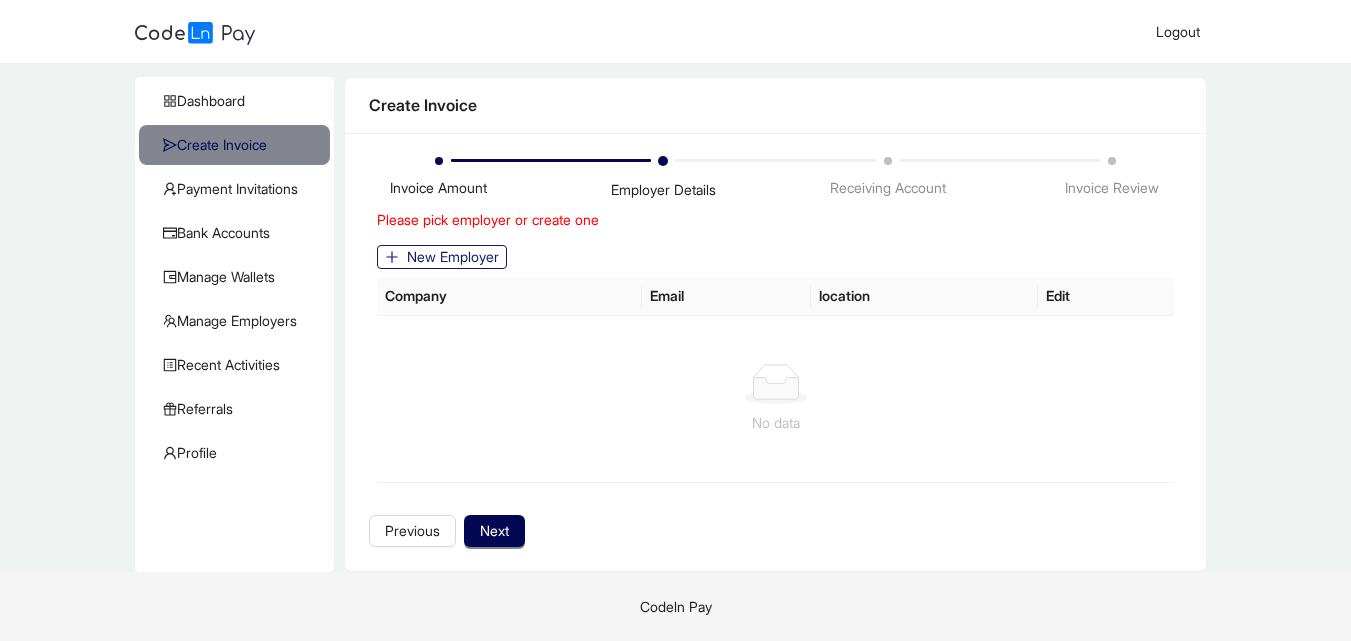 click on "New Employer" 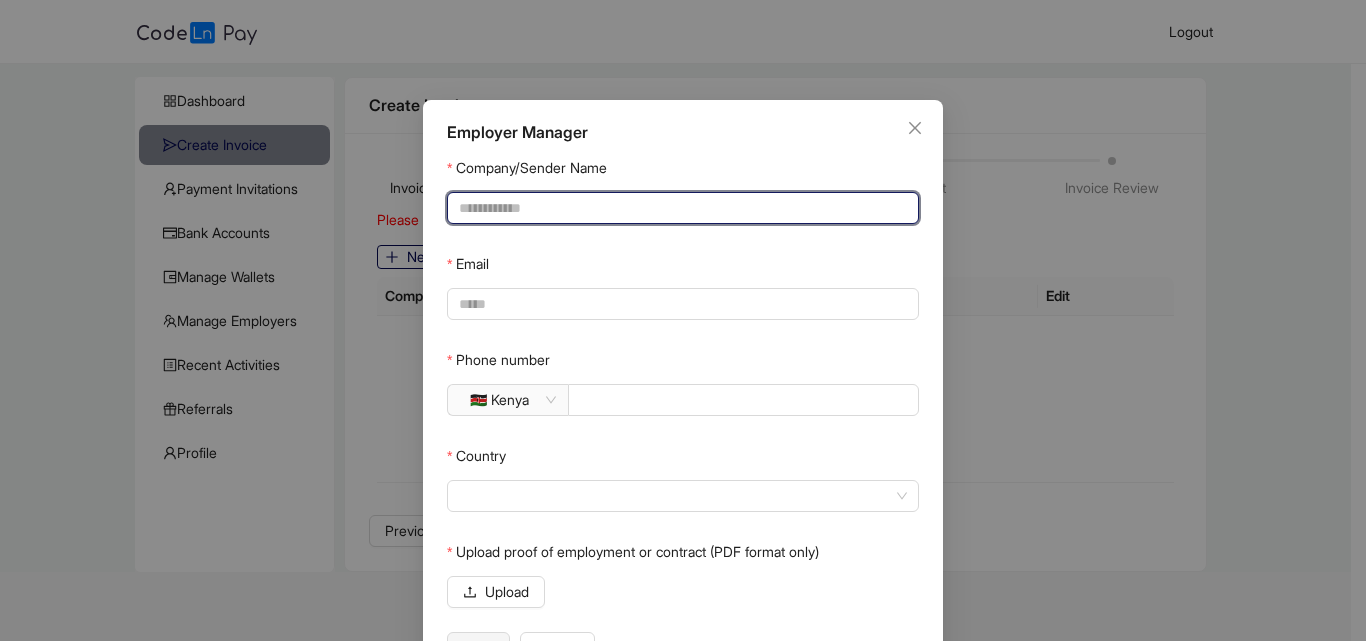 click on "Company/Sender Name" at bounding box center [681, 208] 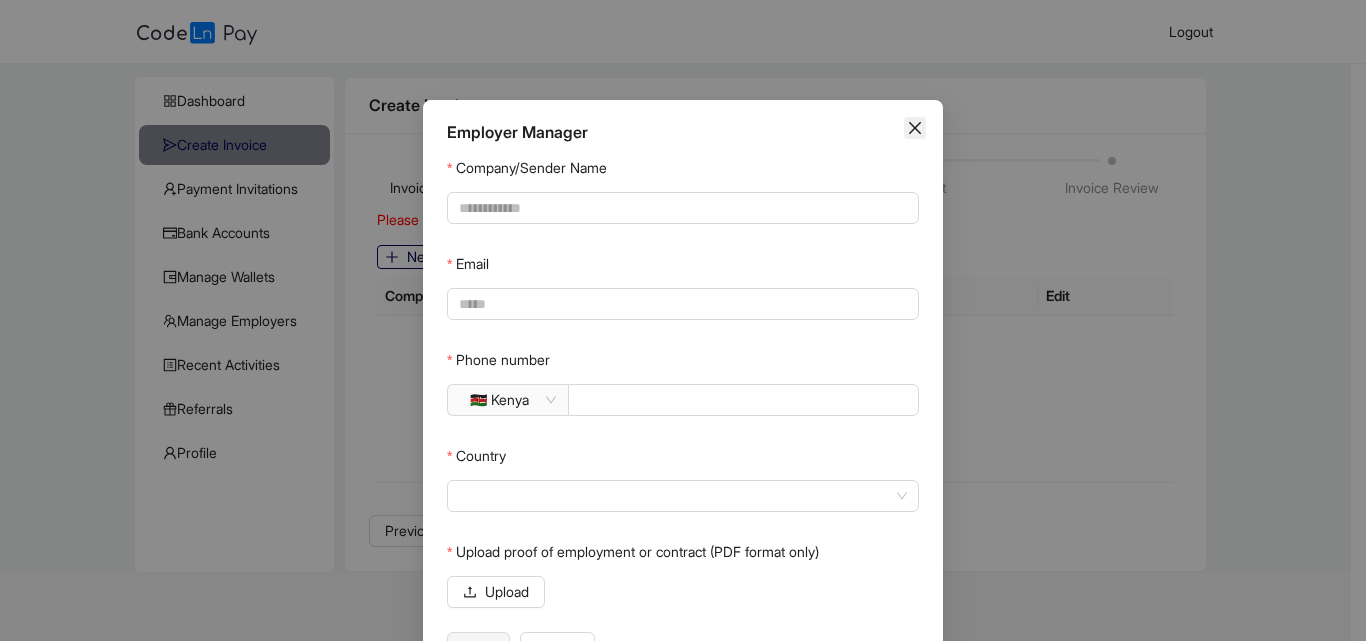 click 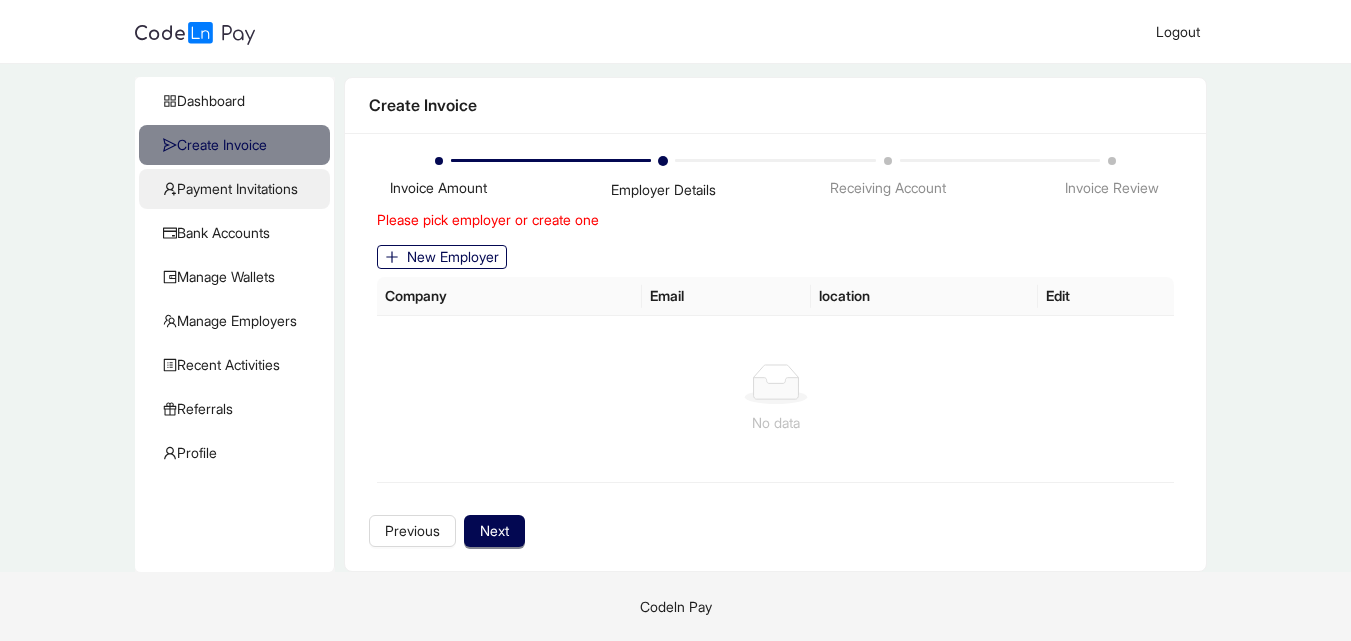 click on "Payment Invitations" 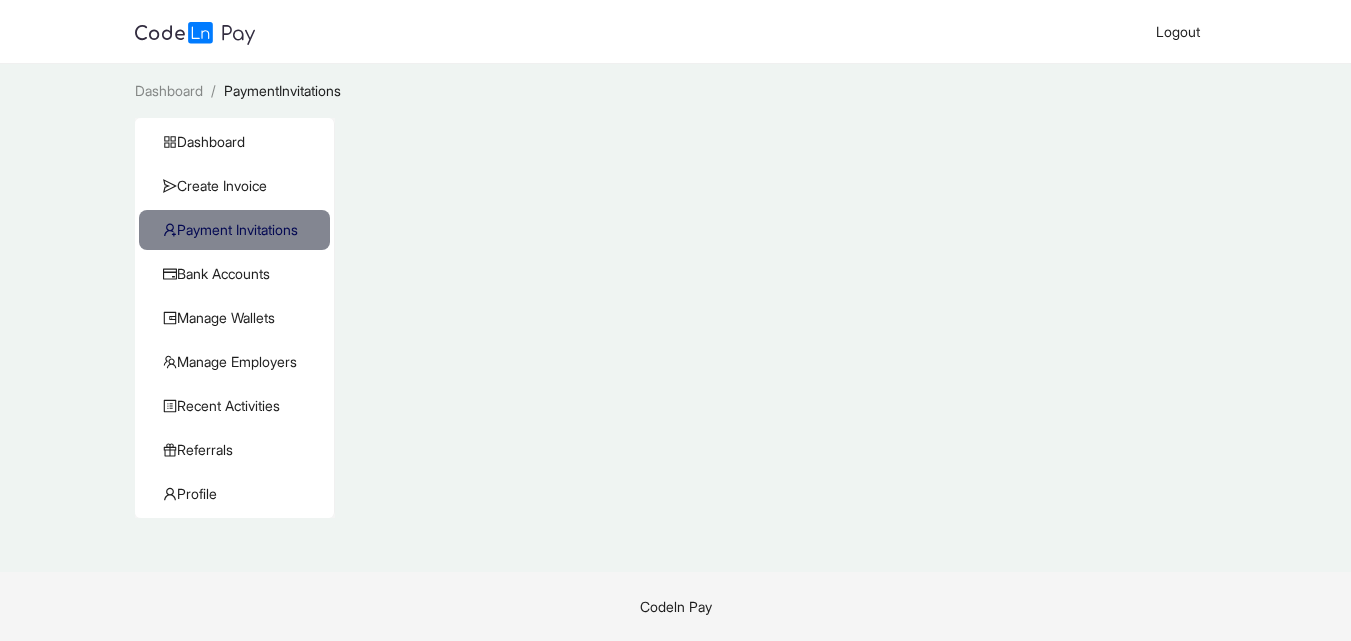 scroll, scrollTop: 0, scrollLeft: 0, axis: both 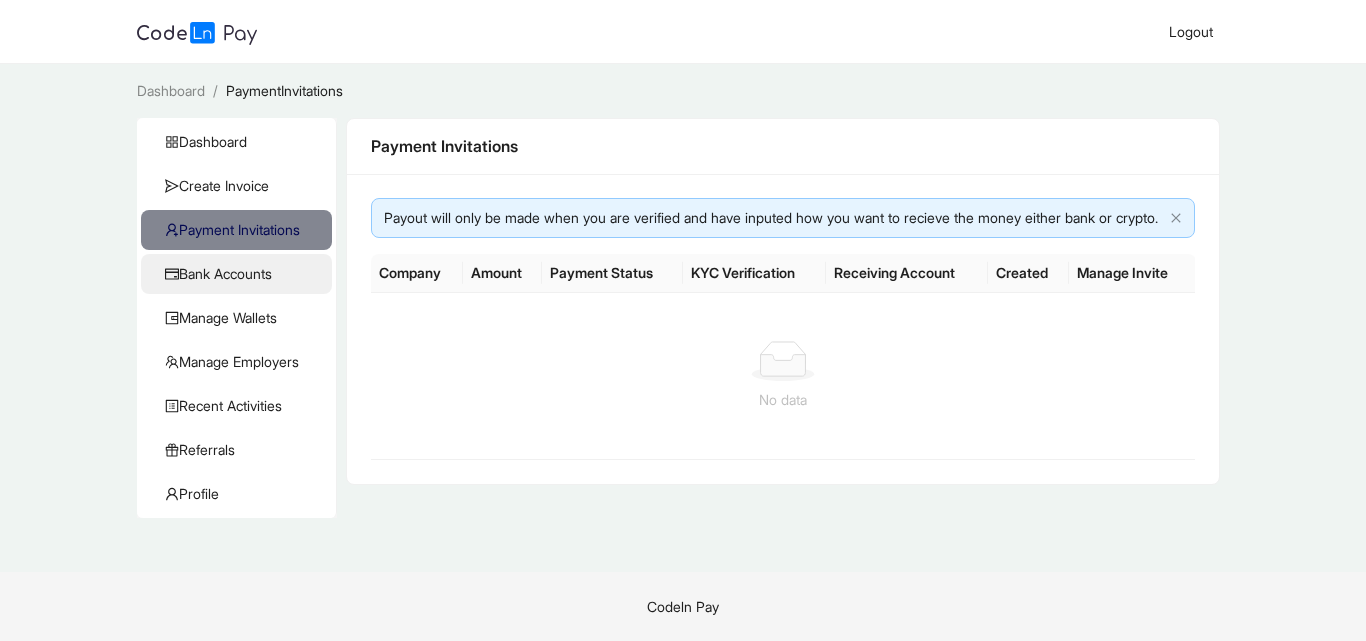click on "Bank Accounts" 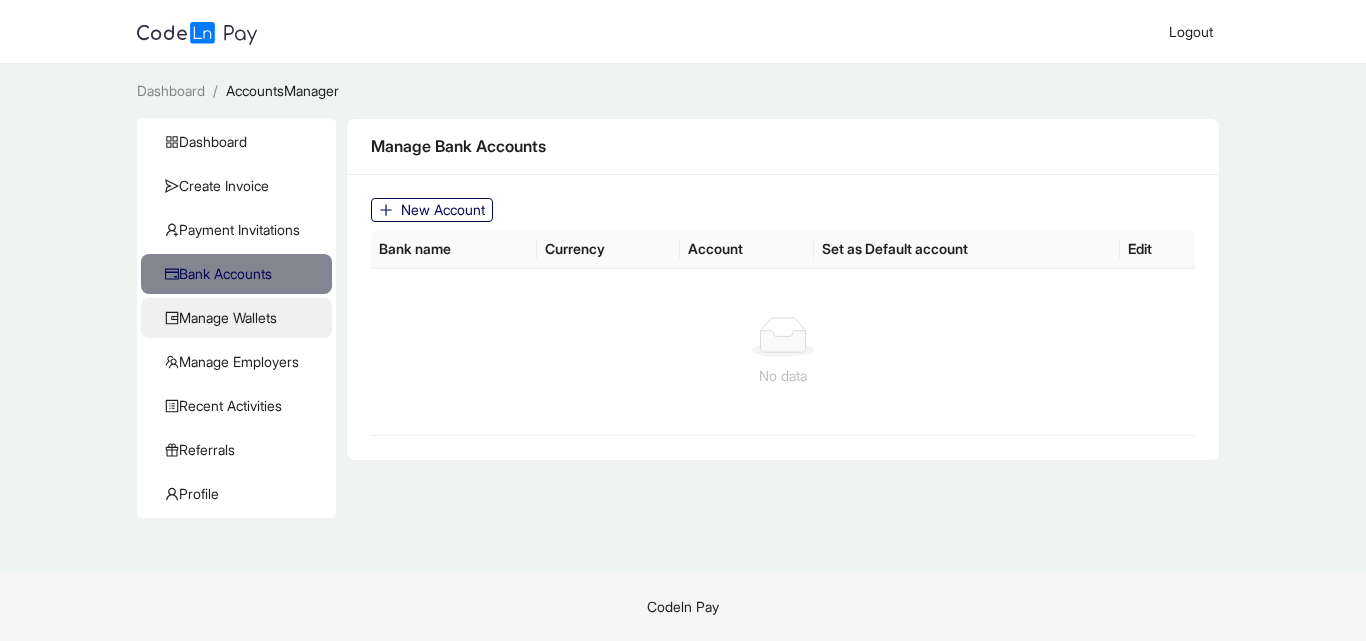 click on "Manage Wallets" 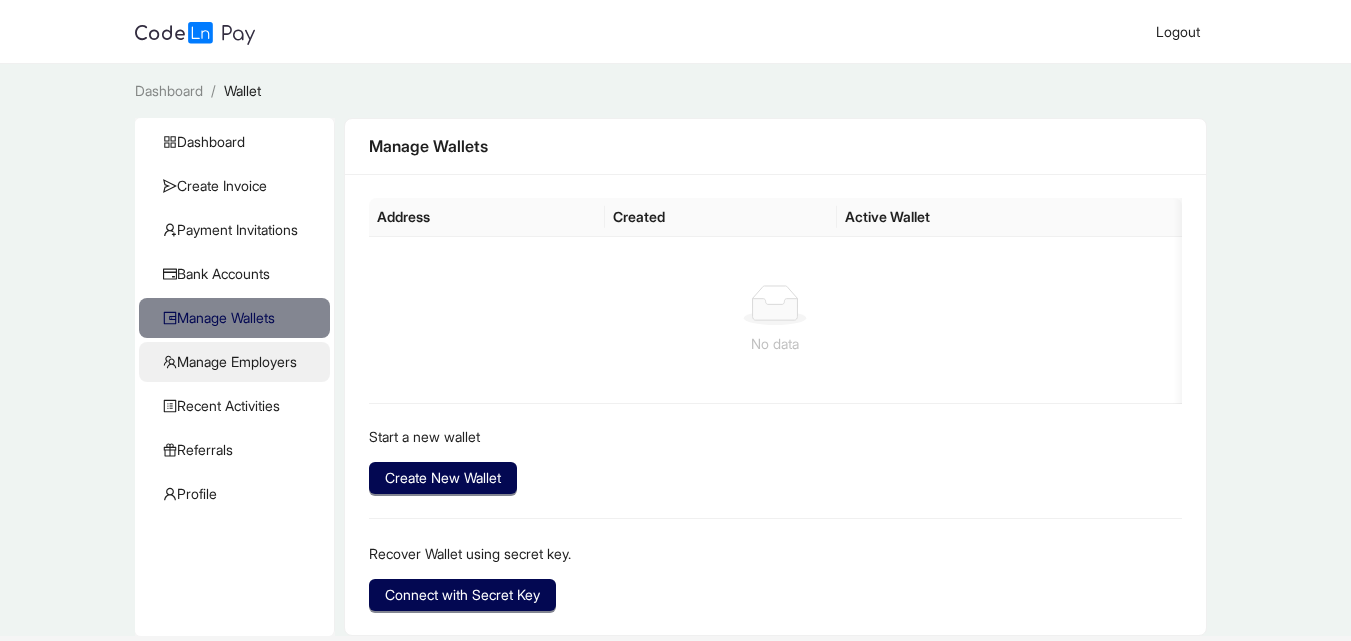 click on "Manage Employers" 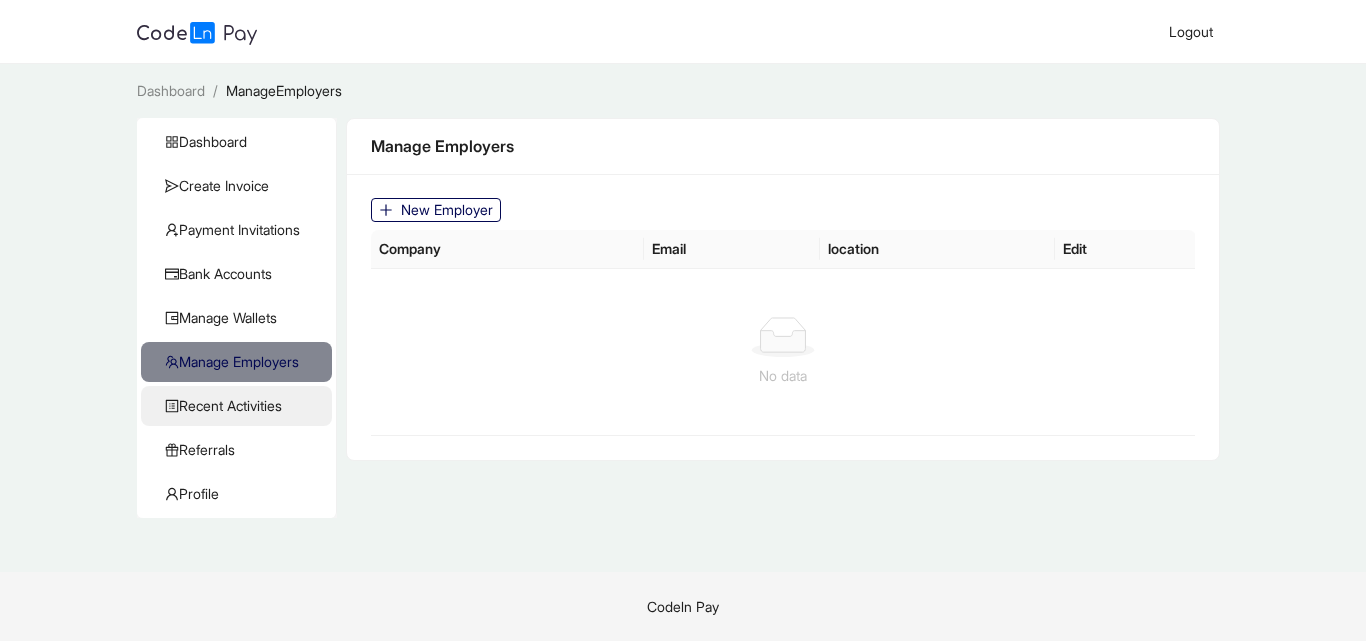 click on "Recent Activities" 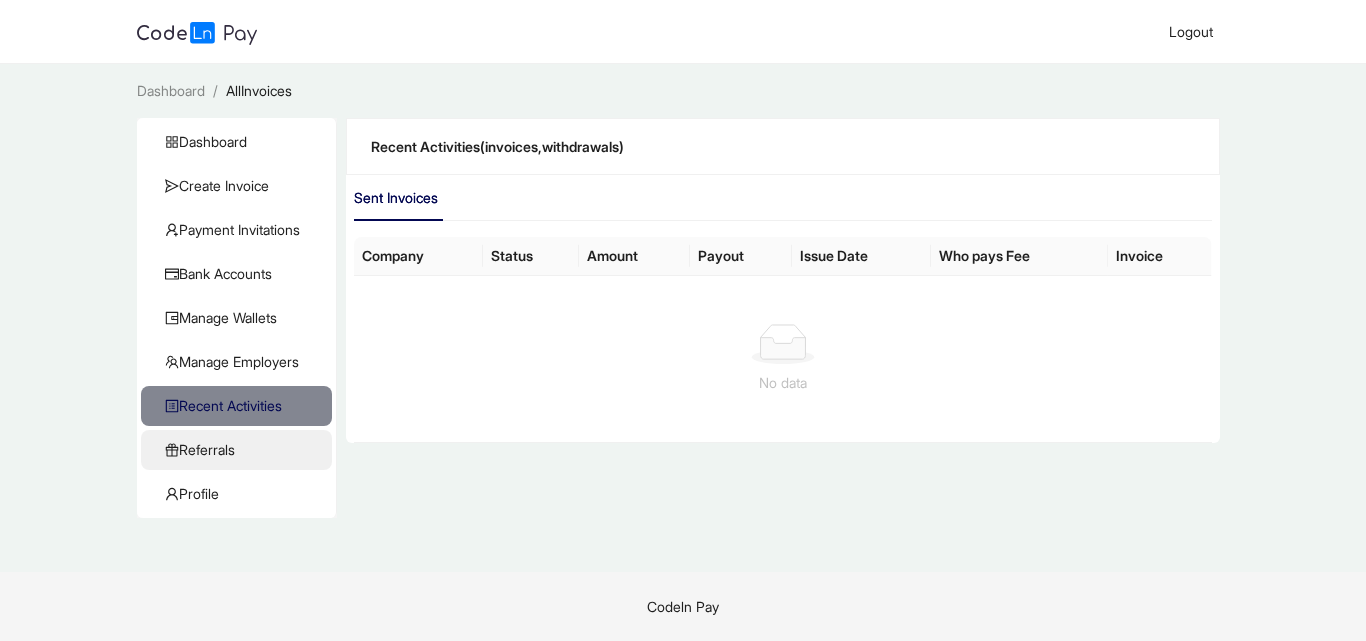 click on "Referrals" 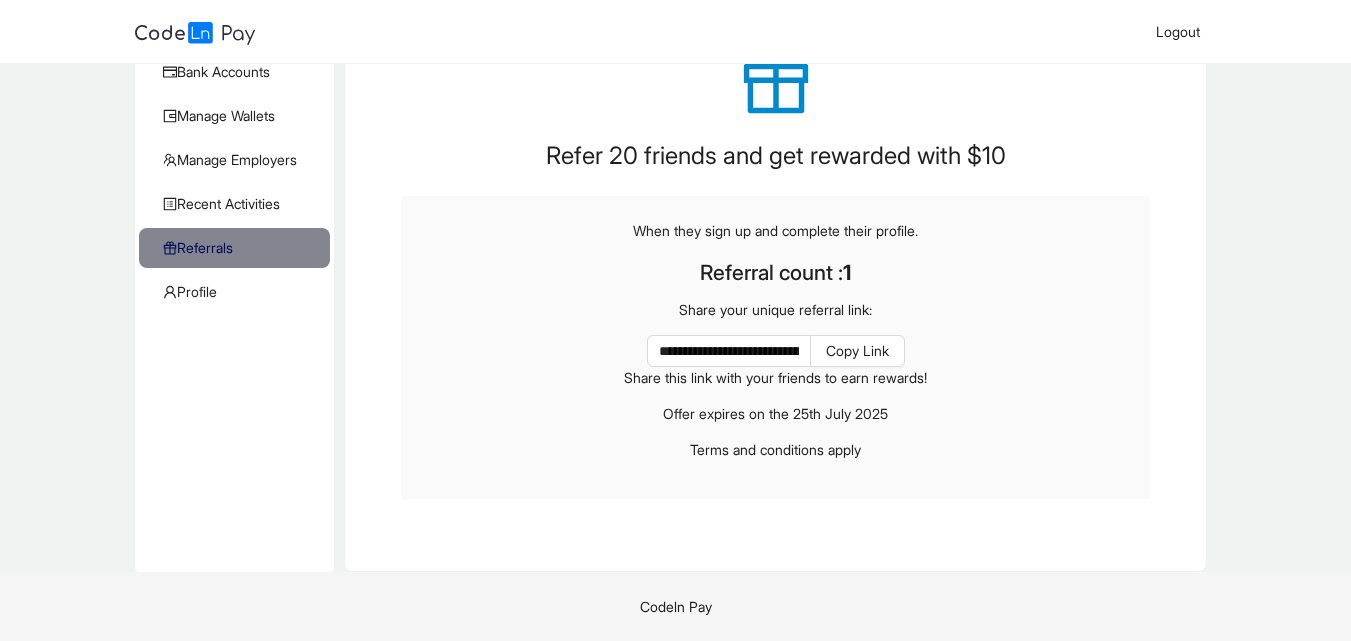 scroll, scrollTop: 0, scrollLeft: 0, axis: both 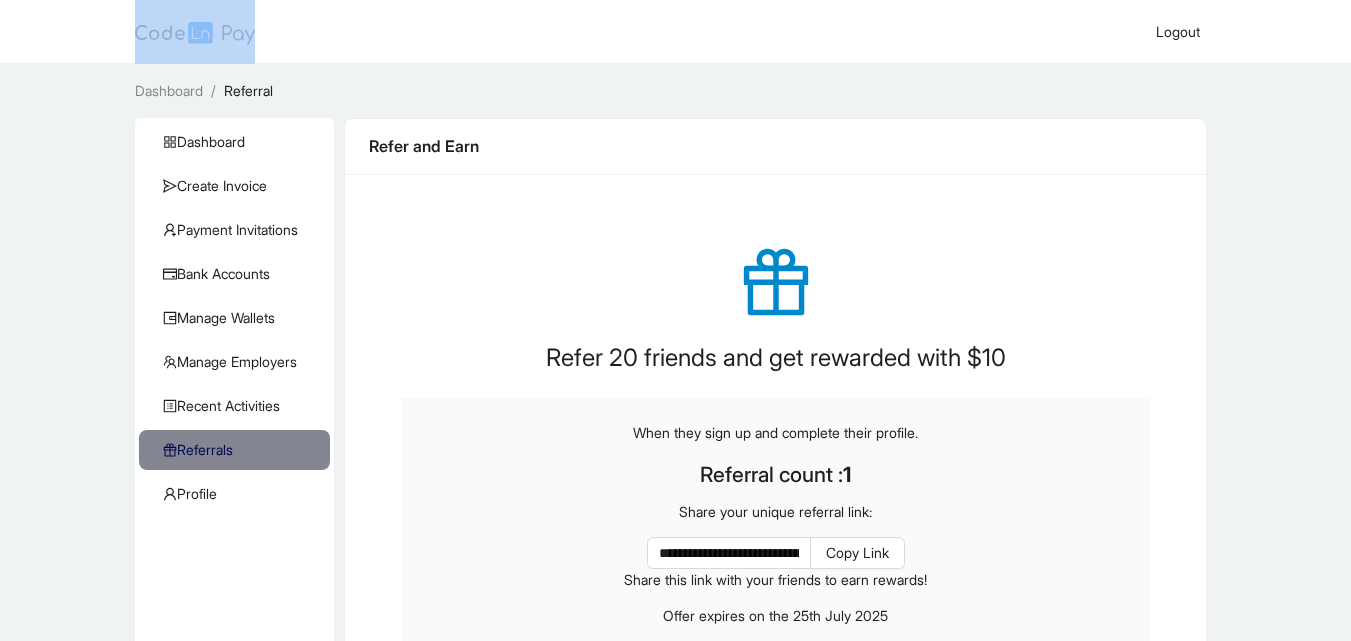 drag, startPoint x: 273, startPoint y: 36, endPoint x: 171, endPoint y: 19, distance: 103.40696 